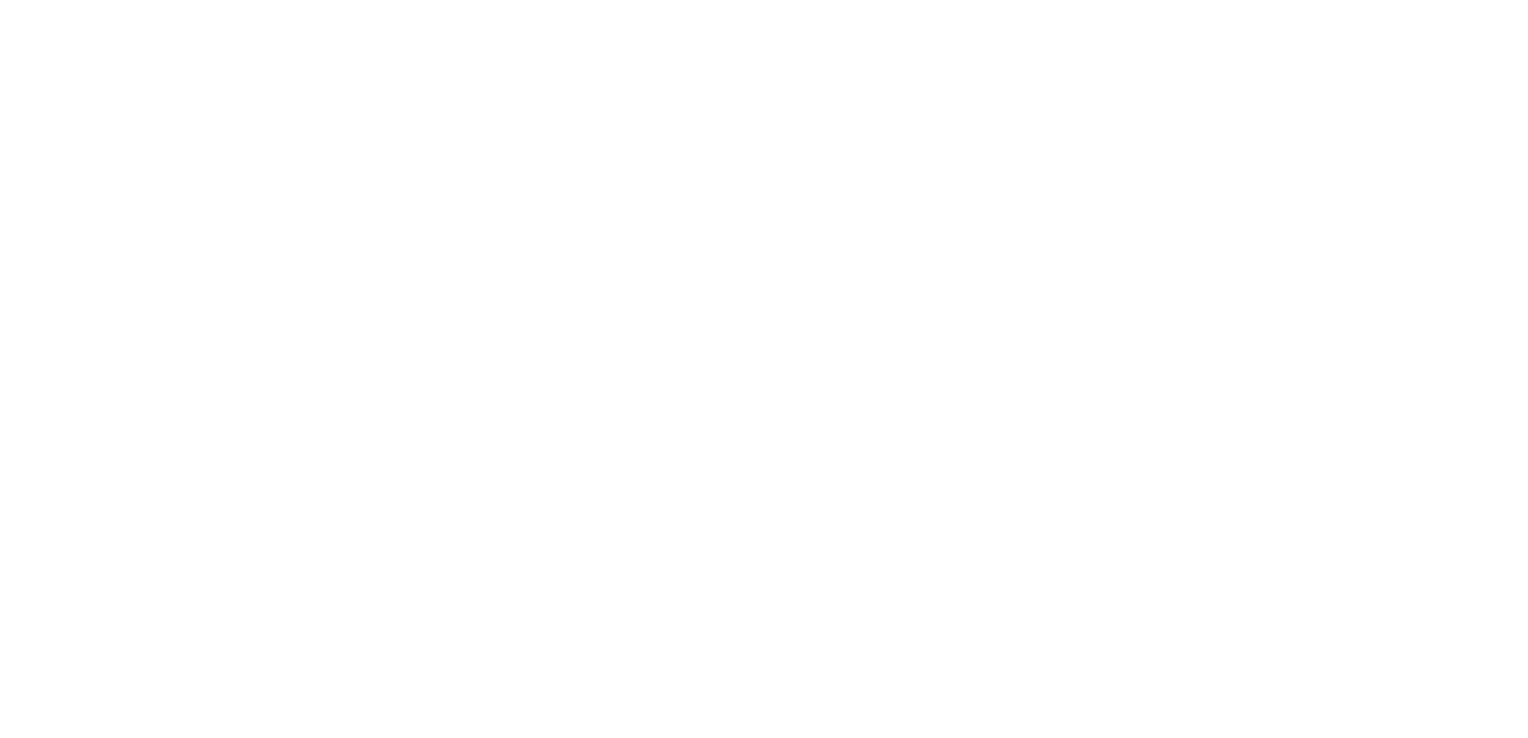 scroll, scrollTop: 0, scrollLeft: 0, axis: both 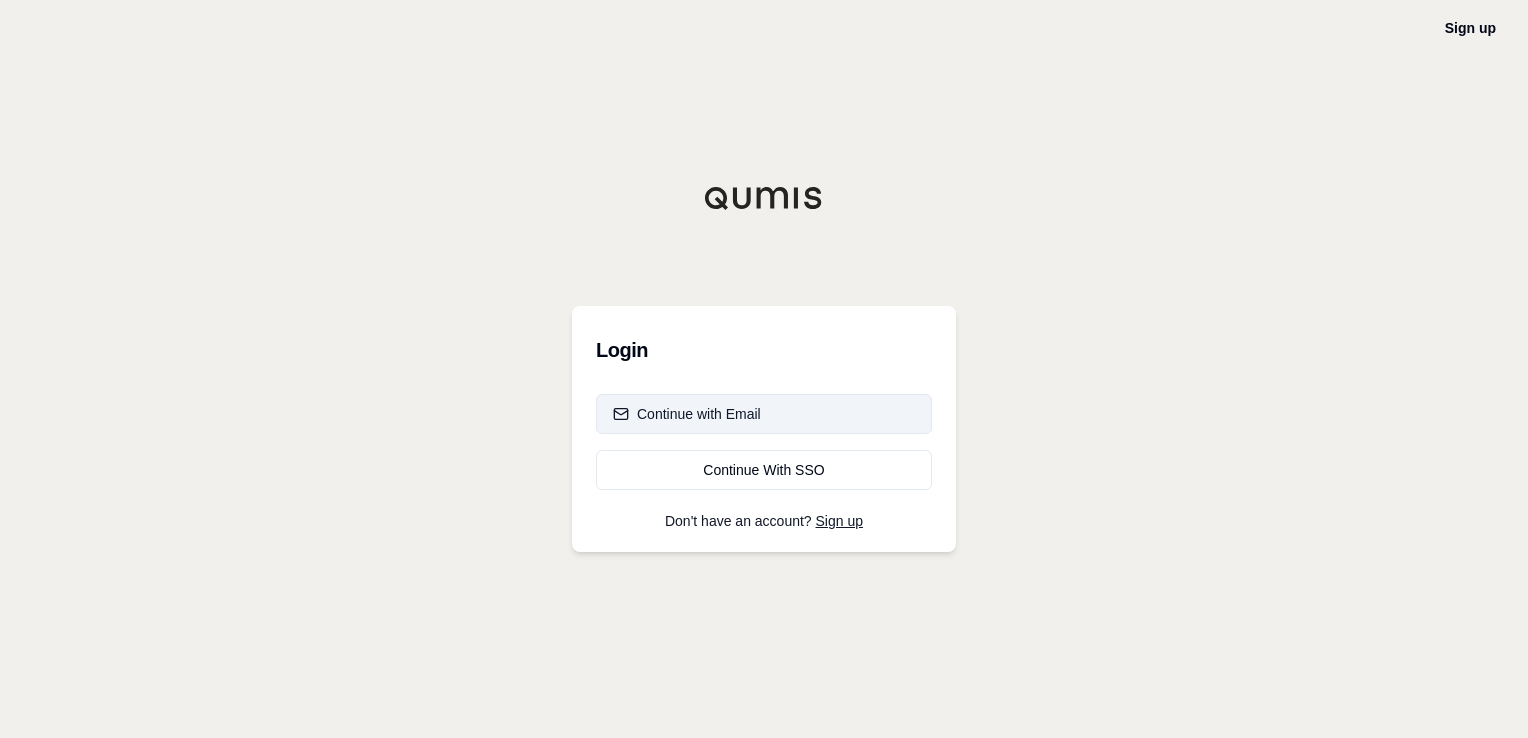 click on "Continue with Email" at bounding box center [764, 414] 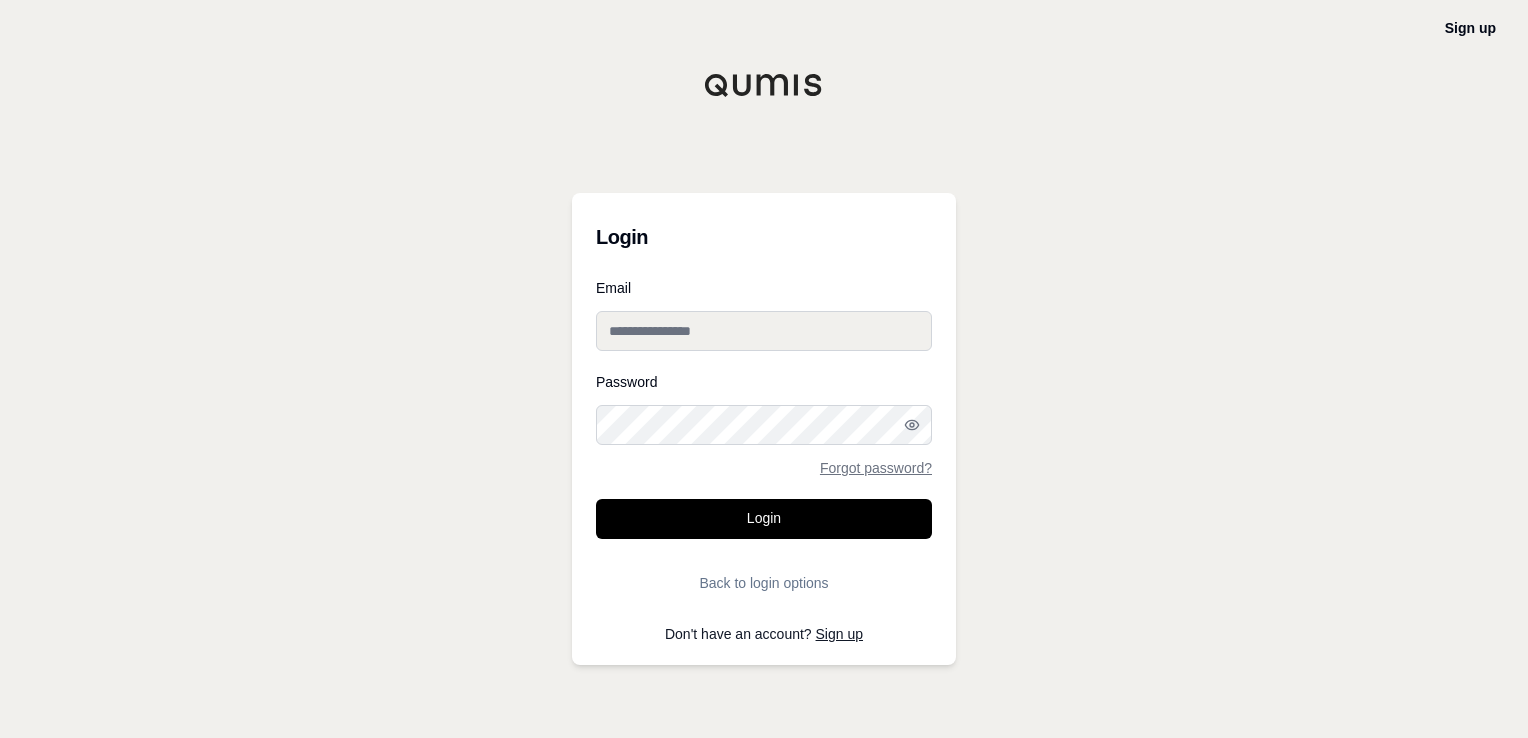 click on "Email" at bounding box center [764, 331] 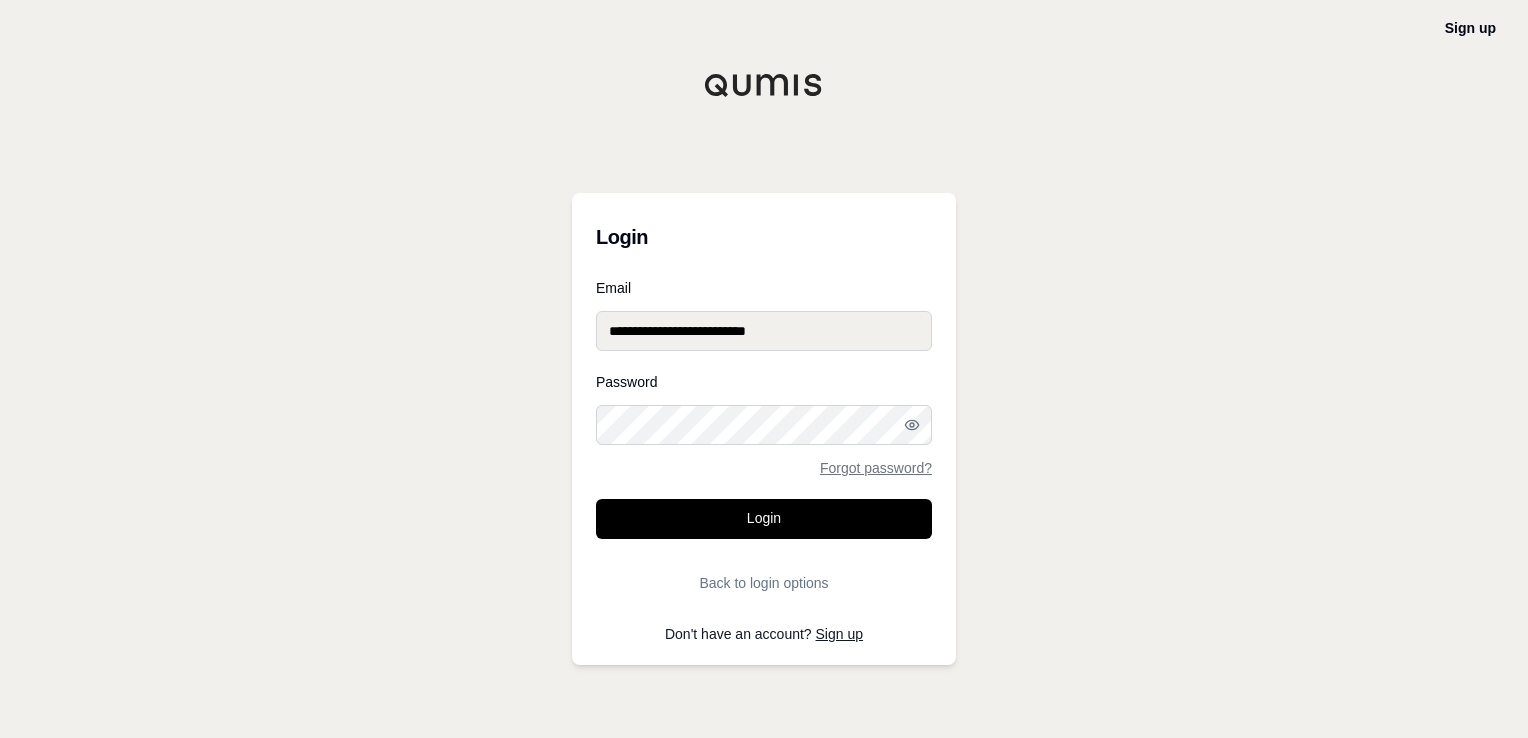 type on "**********" 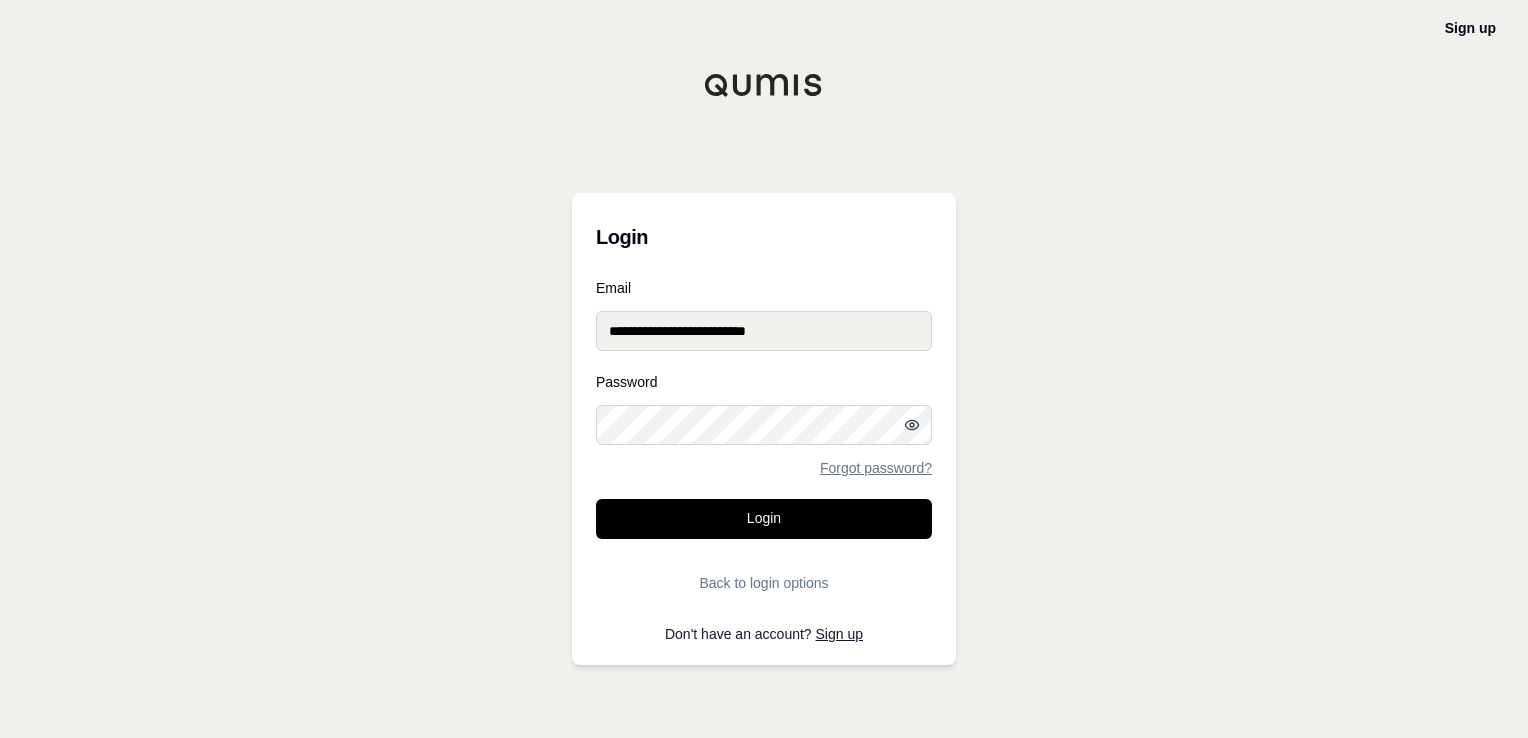 click 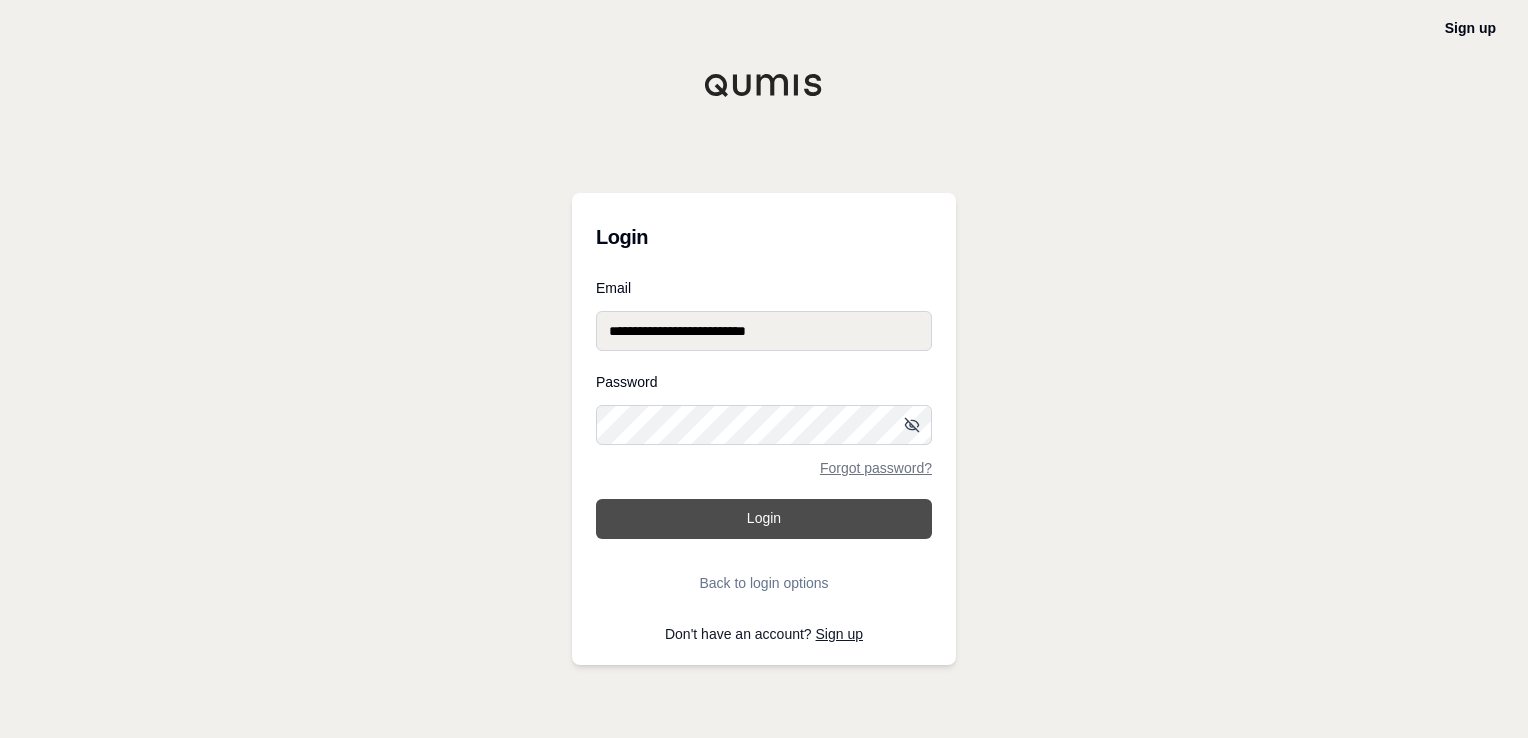 click on "Login" at bounding box center (764, 519) 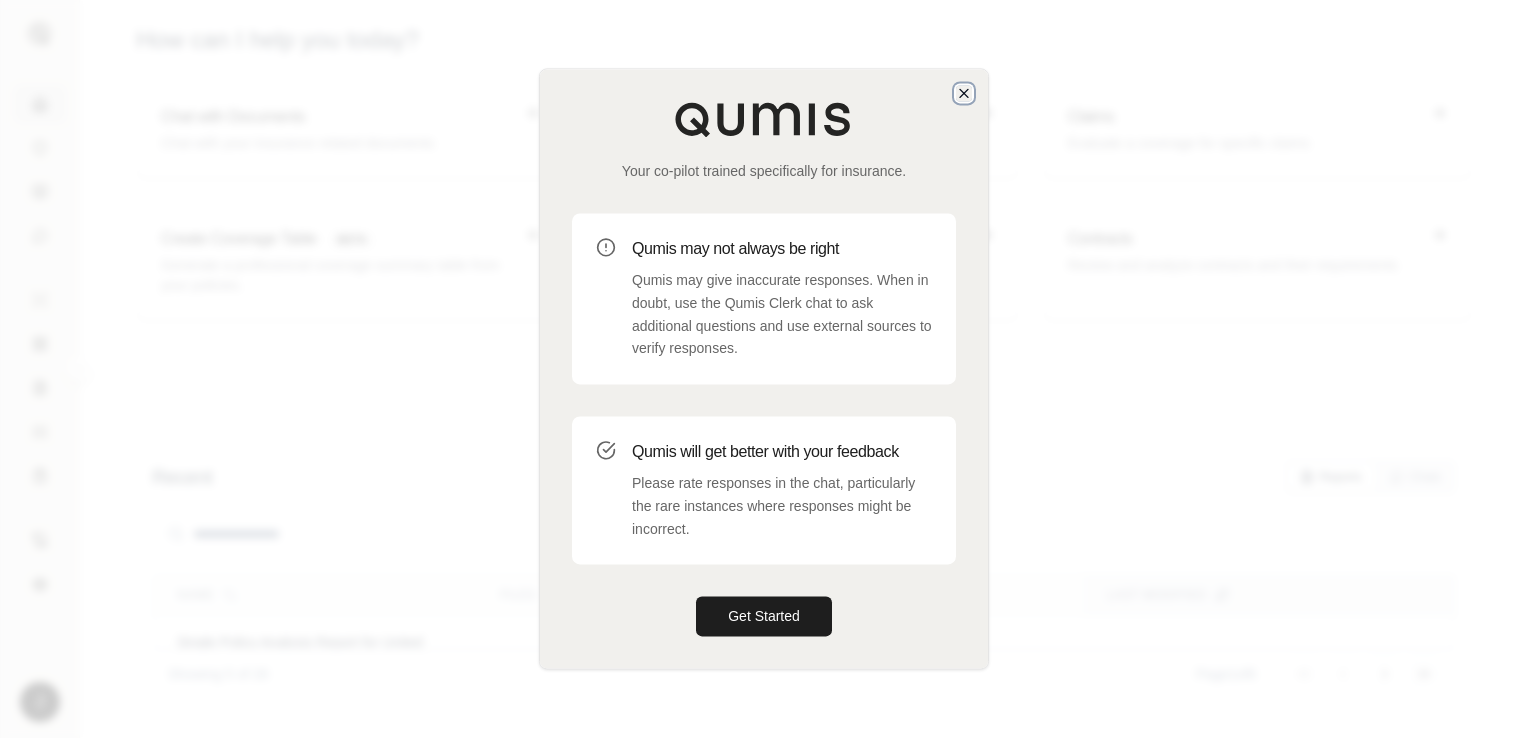 click 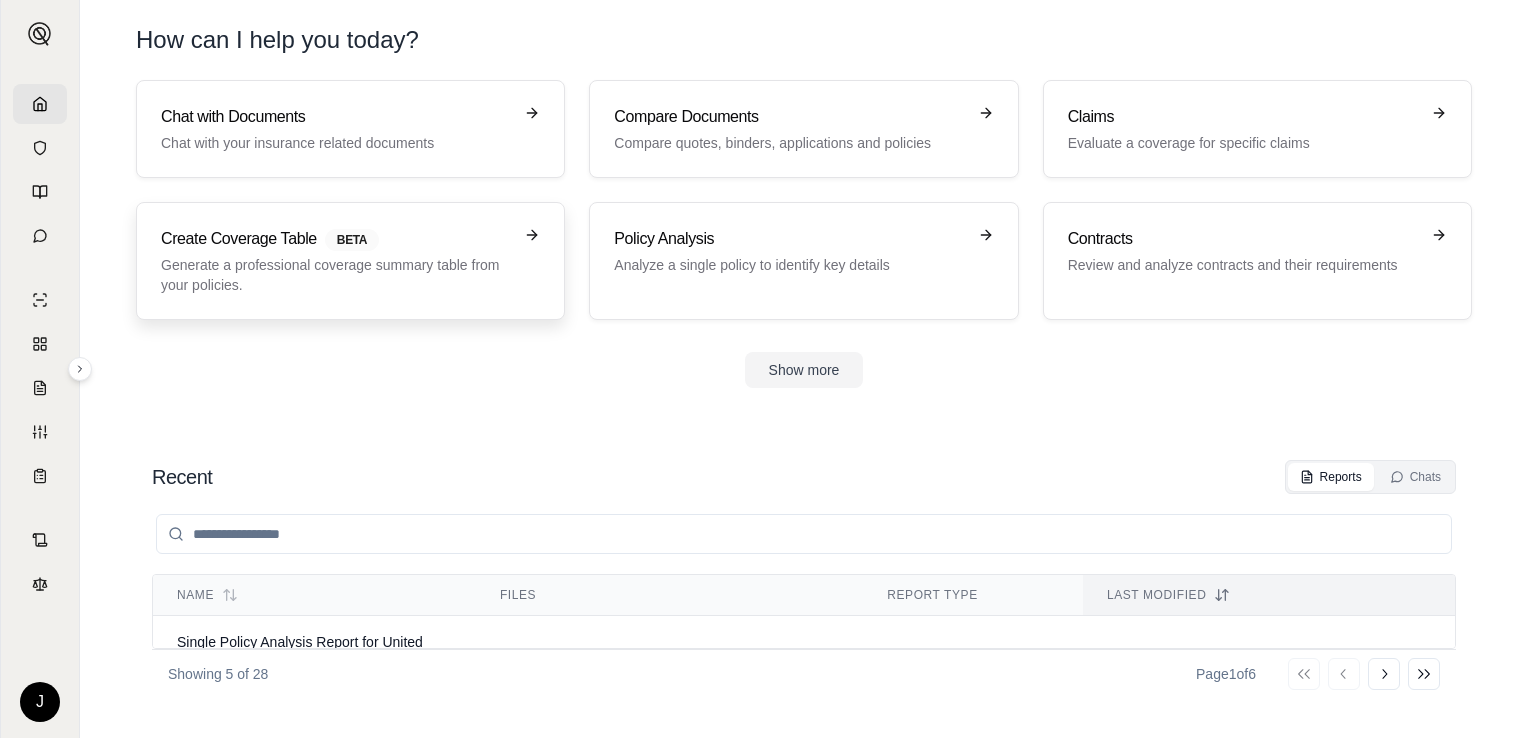 click on "Generate a professional coverage summary table from your policies." at bounding box center [336, 275] 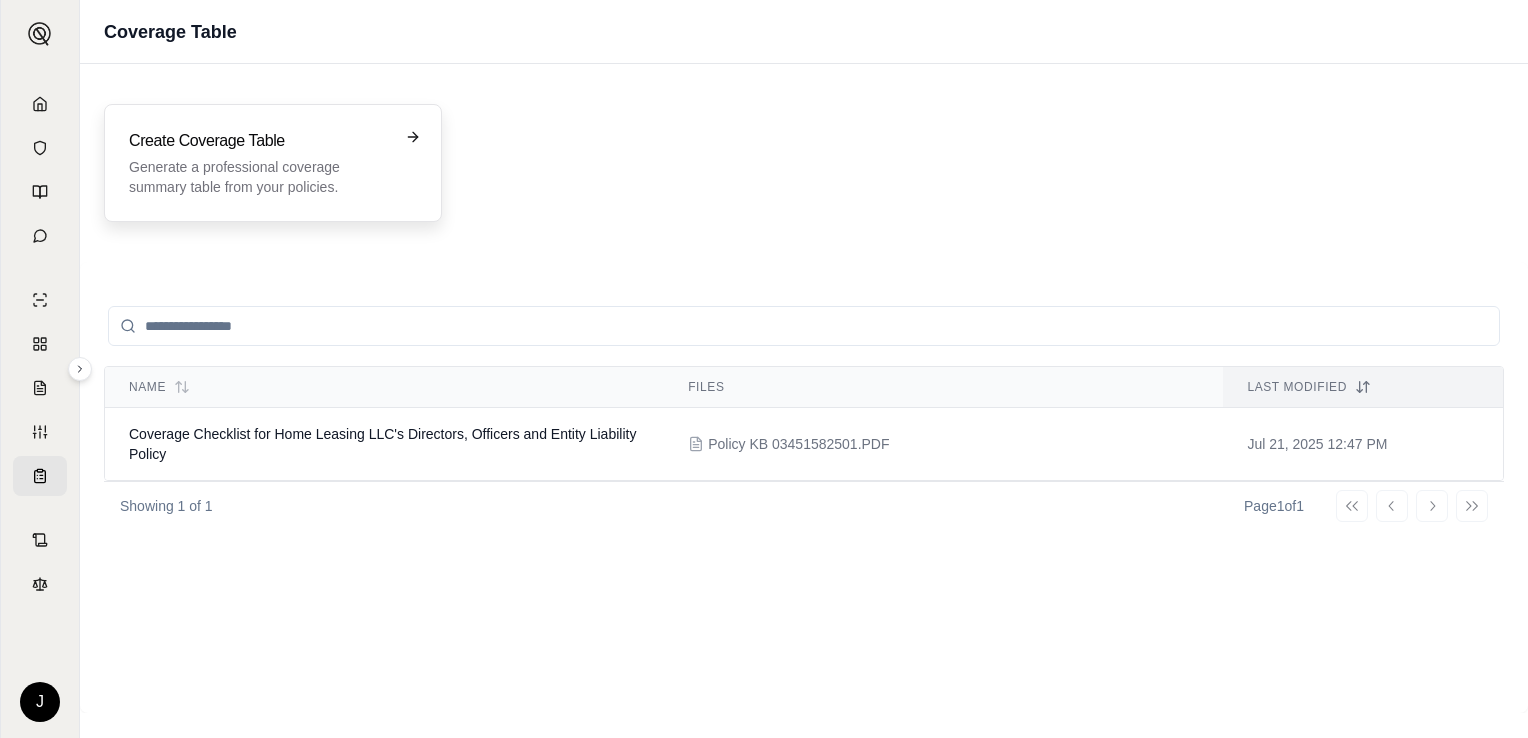 click on "Create Coverage Table Generate a professional coverage summary table from your policies." at bounding box center [273, 163] 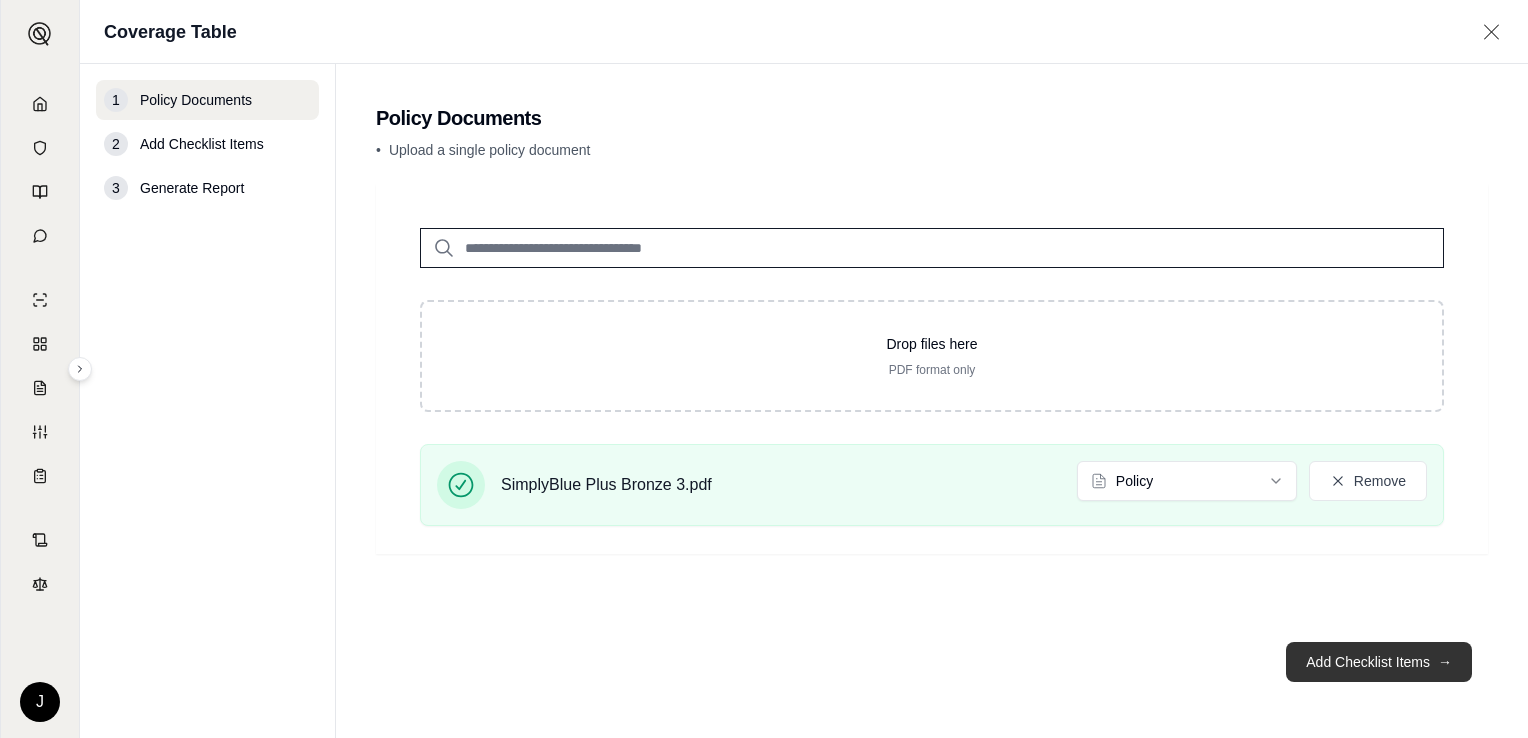 click on "Add Checklist Items →" at bounding box center (1379, 662) 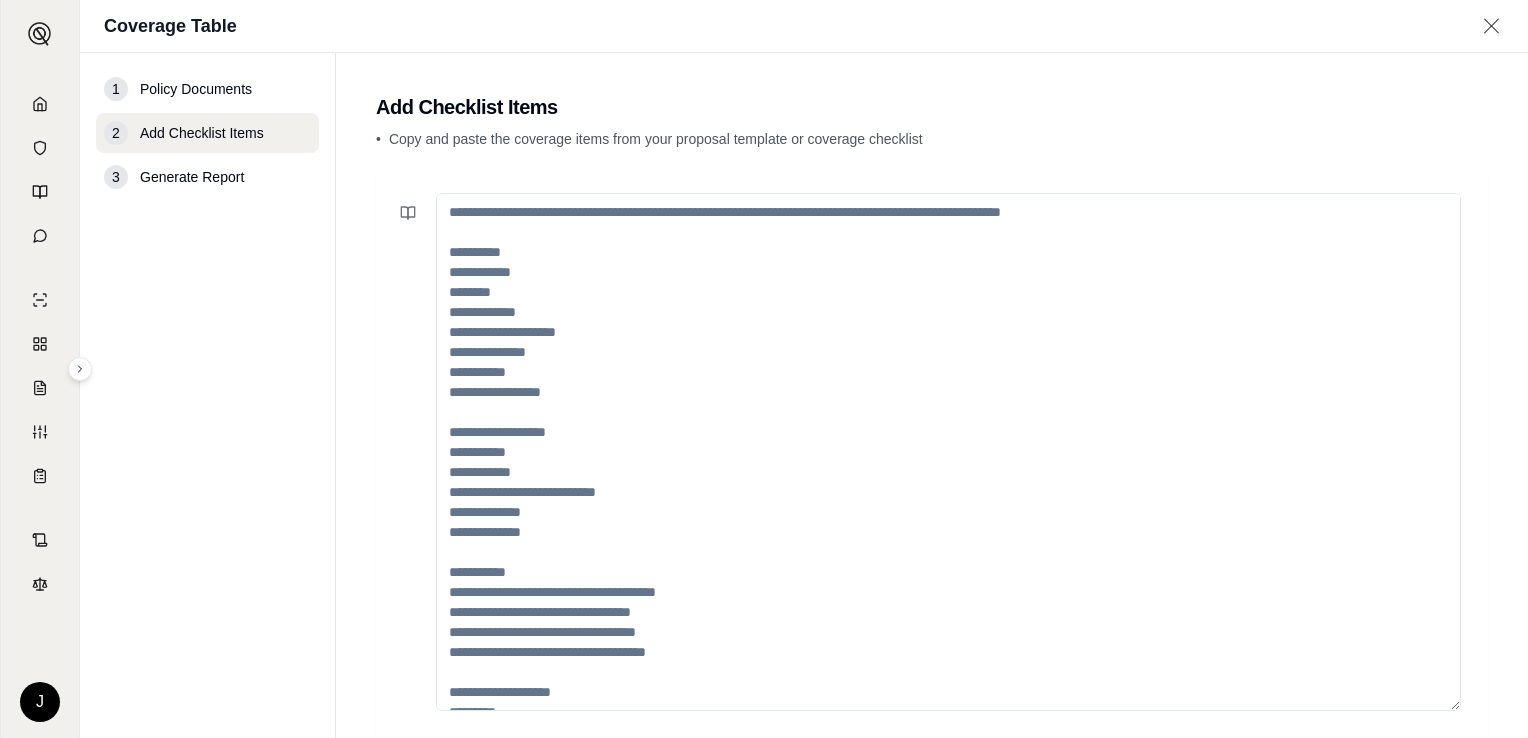 scroll, scrollTop: 340, scrollLeft: 0, axis: vertical 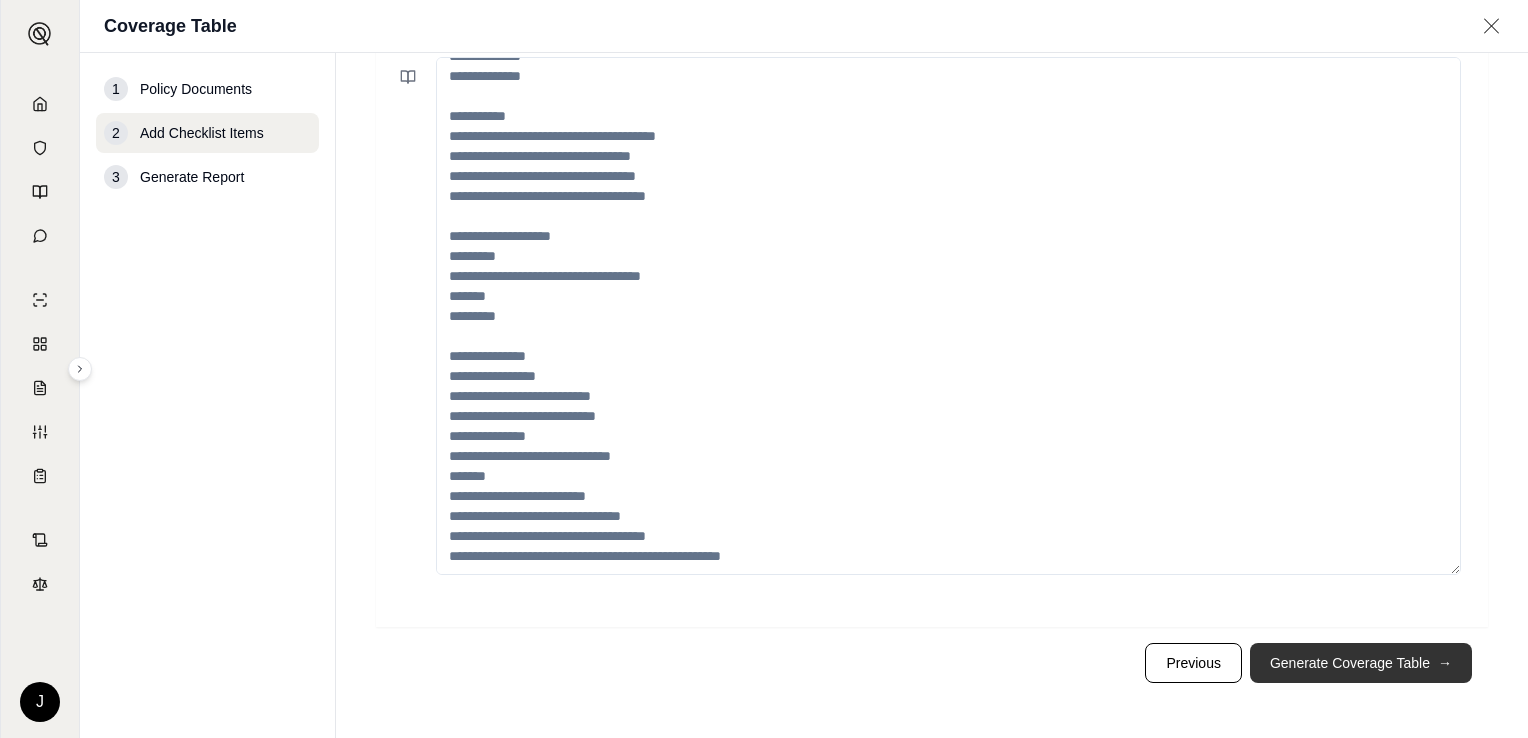 click on "Generate Coverage Table →" at bounding box center [1361, 663] 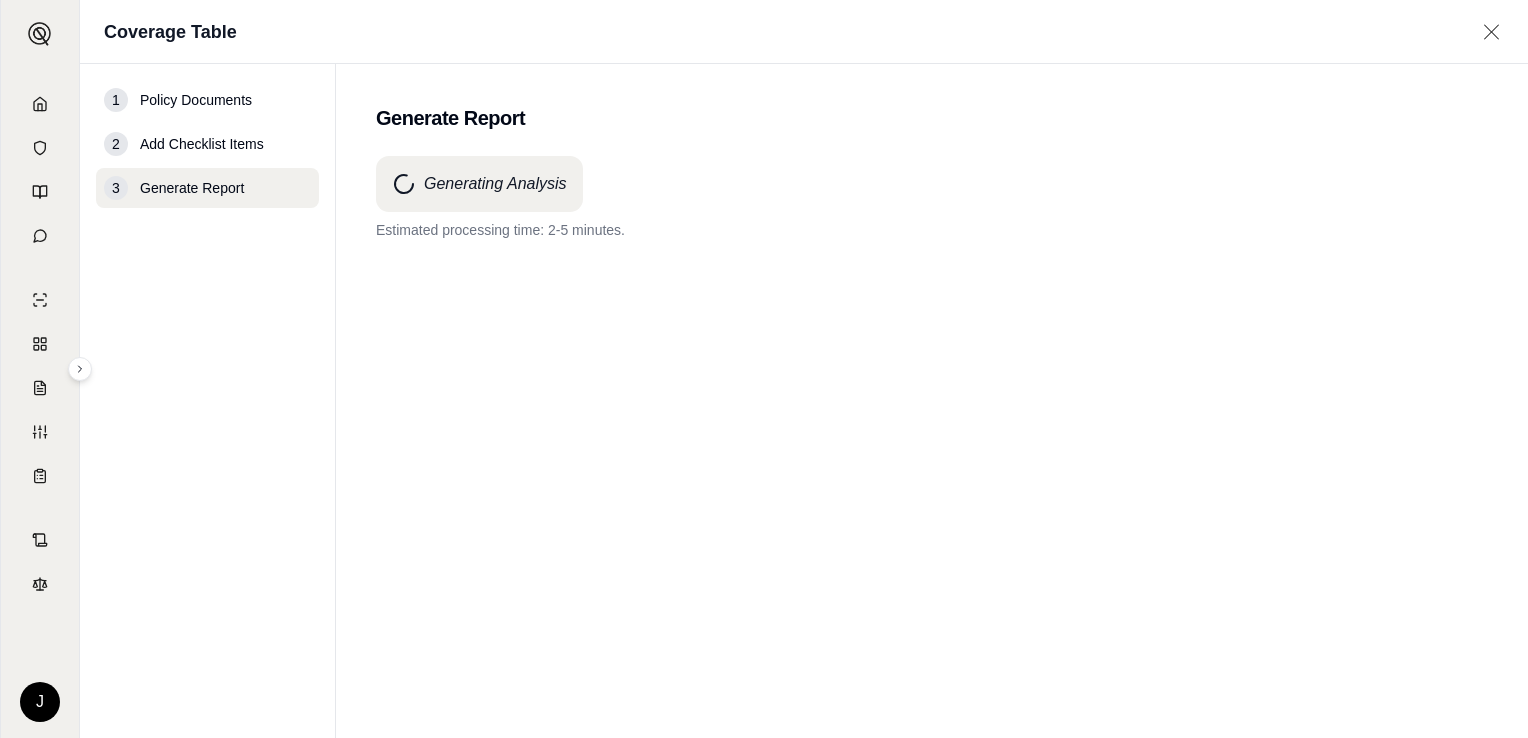 scroll, scrollTop: 0, scrollLeft: 0, axis: both 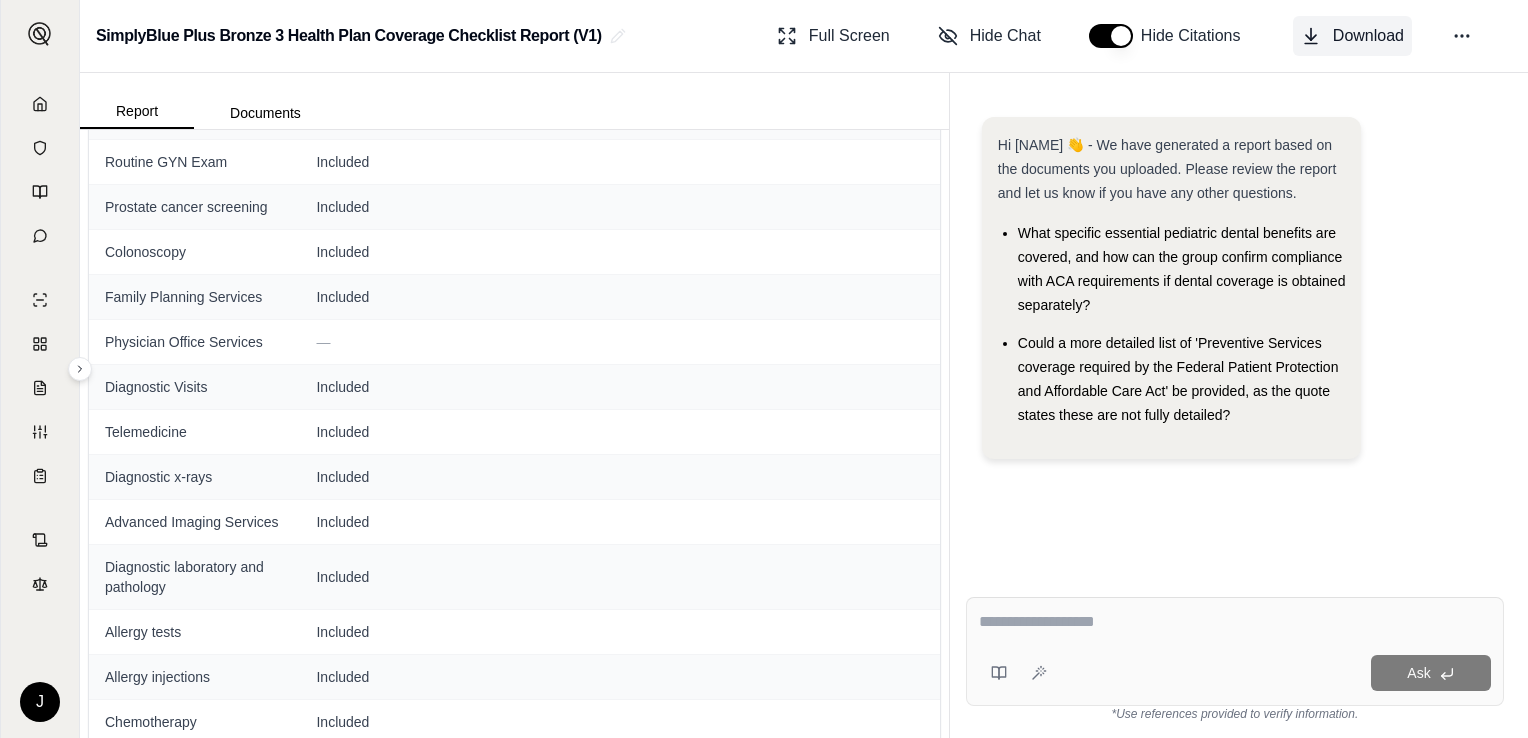 click on "Download" at bounding box center (1368, 36) 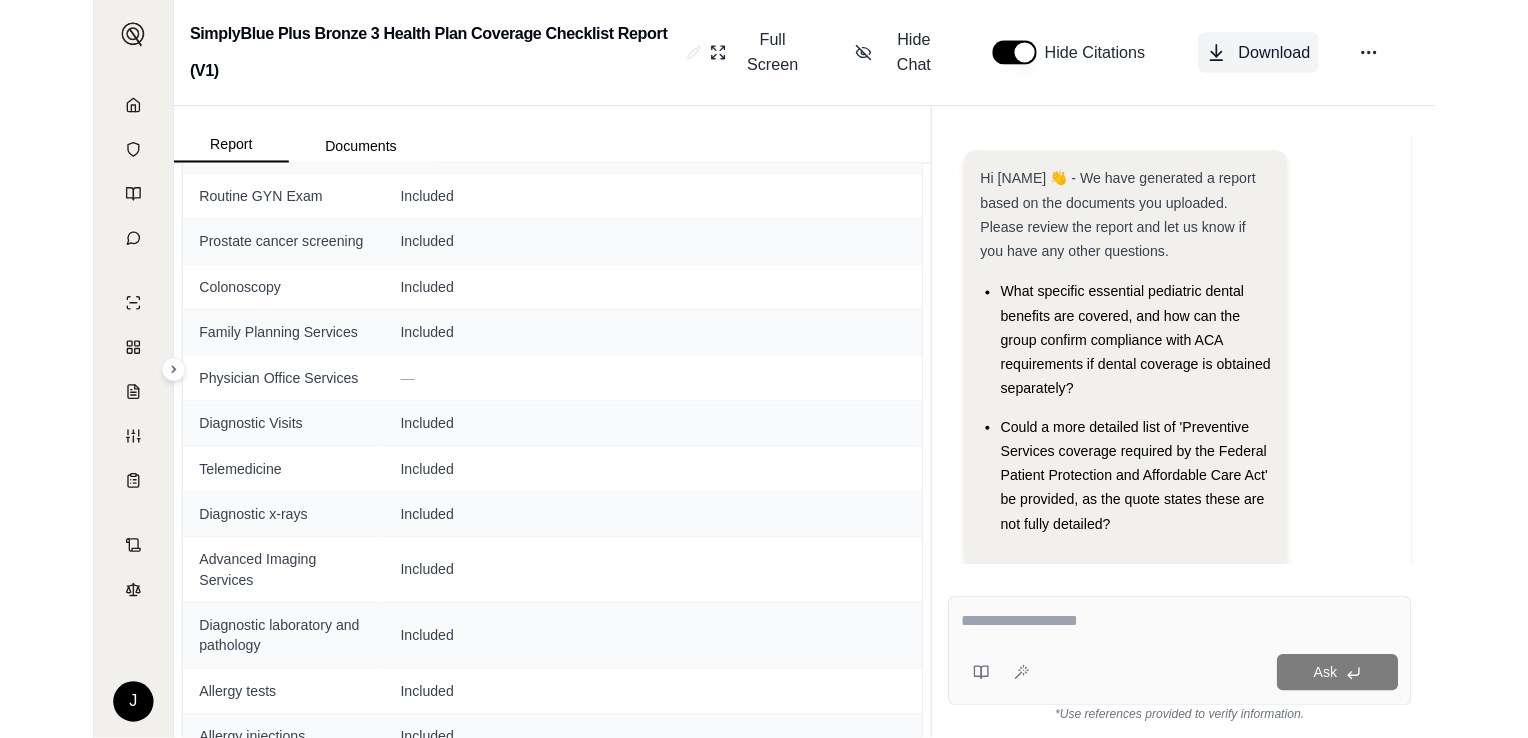 scroll, scrollTop: 1938, scrollLeft: 0, axis: vertical 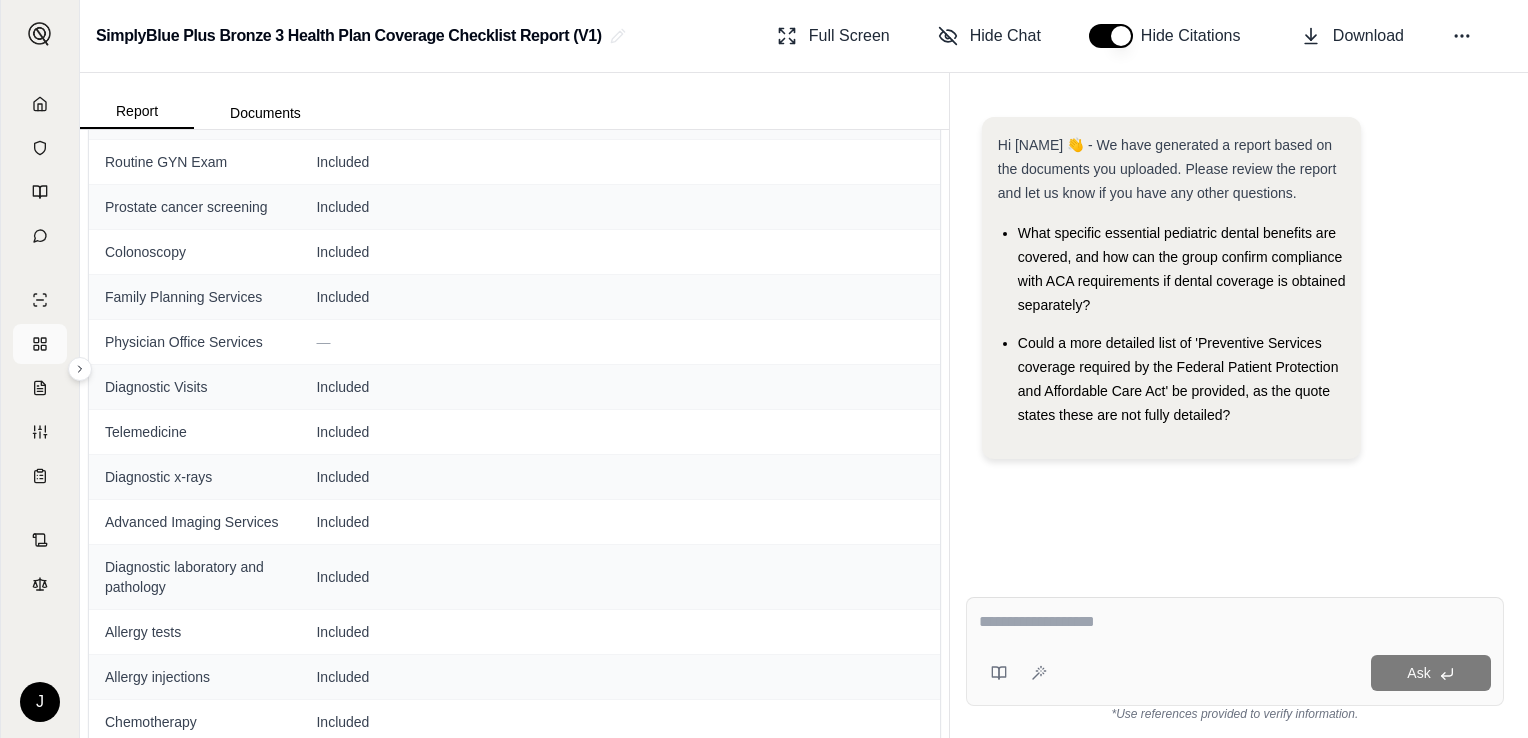 click 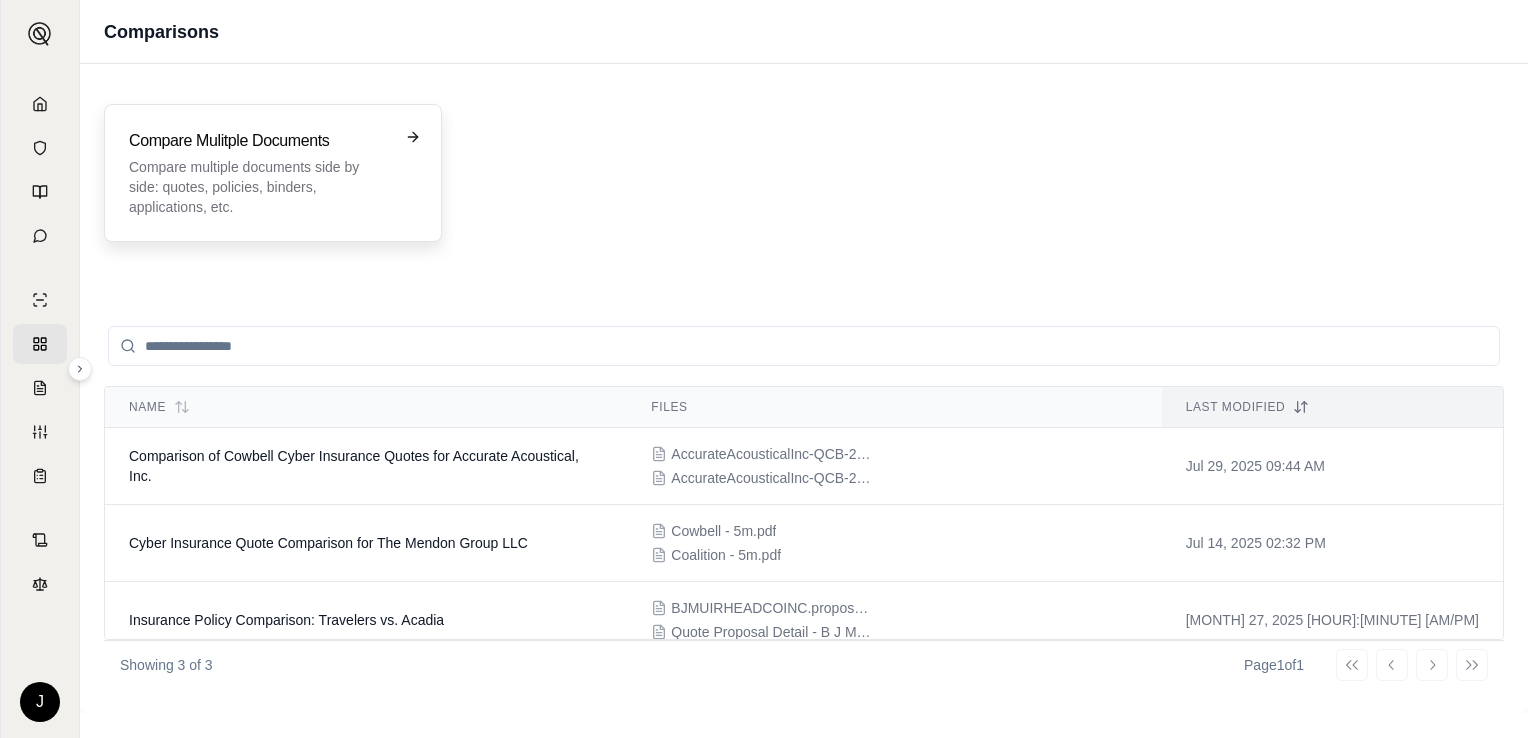 click on "Compare multiple documents side by side: quotes, policies, binders, applications, etc." at bounding box center (259, 187) 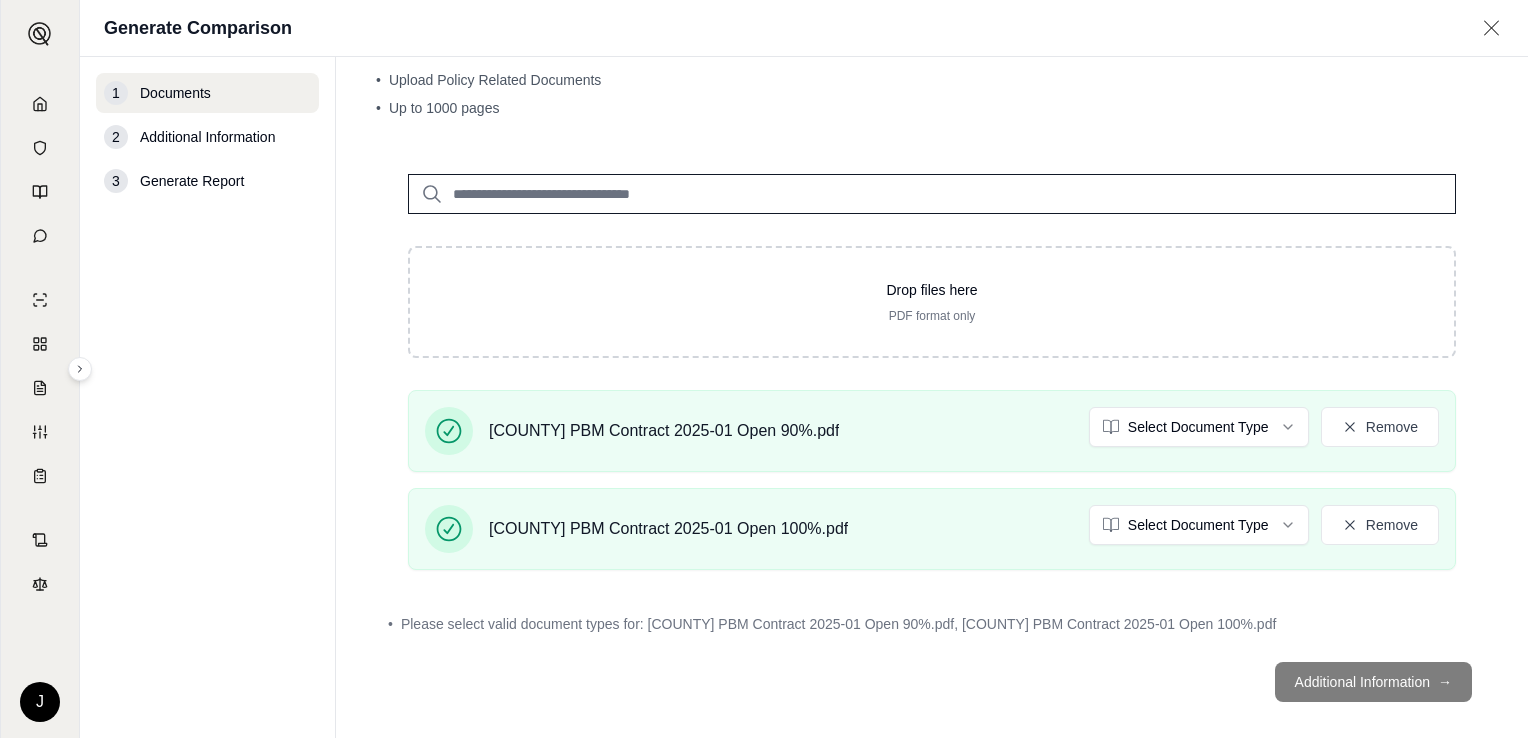 scroll, scrollTop: 63, scrollLeft: 0, axis: vertical 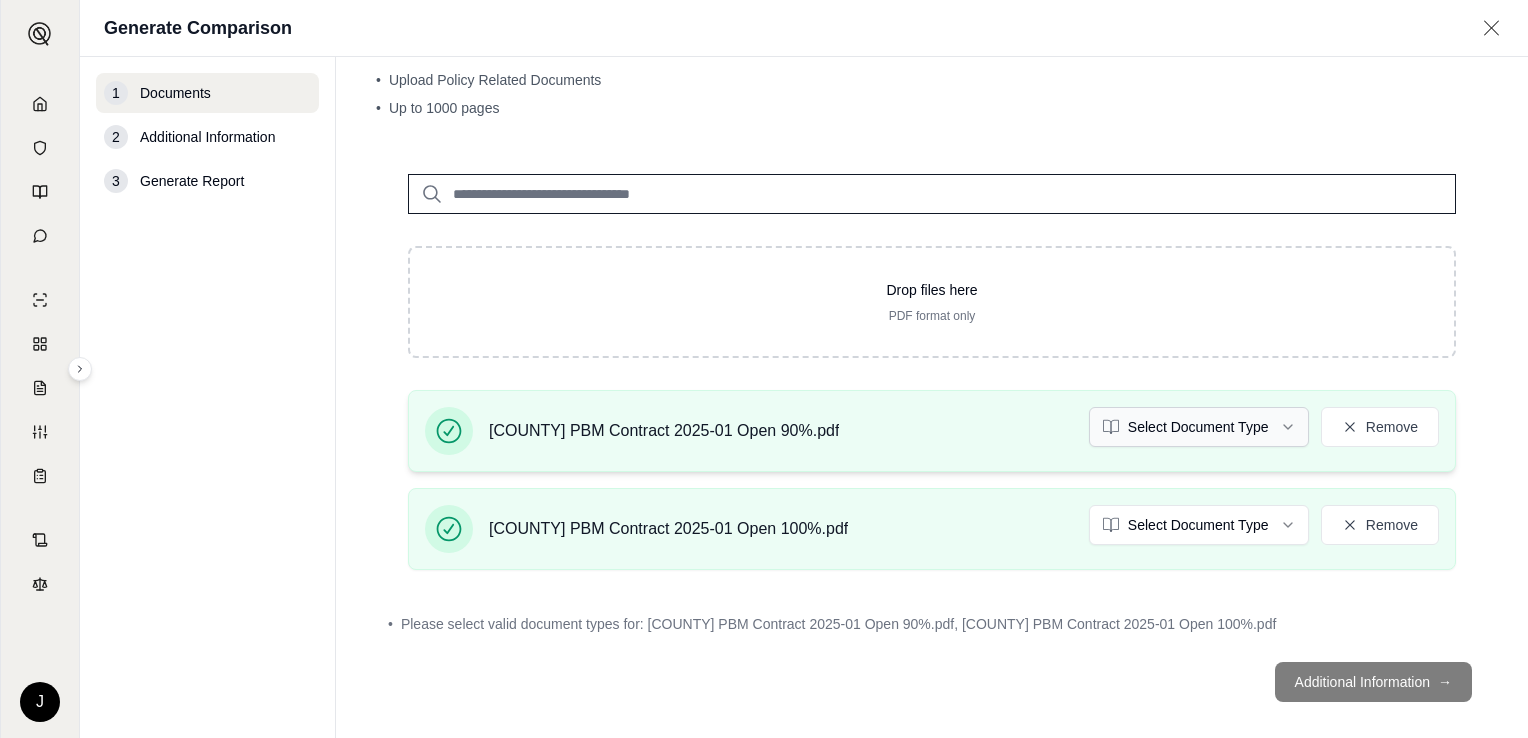 click on "J Generate Comparison 1 Documents 2 Additional Information 3 Generate Report Documents • Upload Policy Related Documents • Up to 1000 pages Drop files here PDF format only [CONTRACT_NAME].pdf Select Document Type Remove [CONTRACT_NAME].pdf Select Document Type Remove • Please select valid document types for: [CONTRACT_NAME].pdf,
[CONTRACT_NAME].pdf Additional Information →" at bounding box center [764, 369] 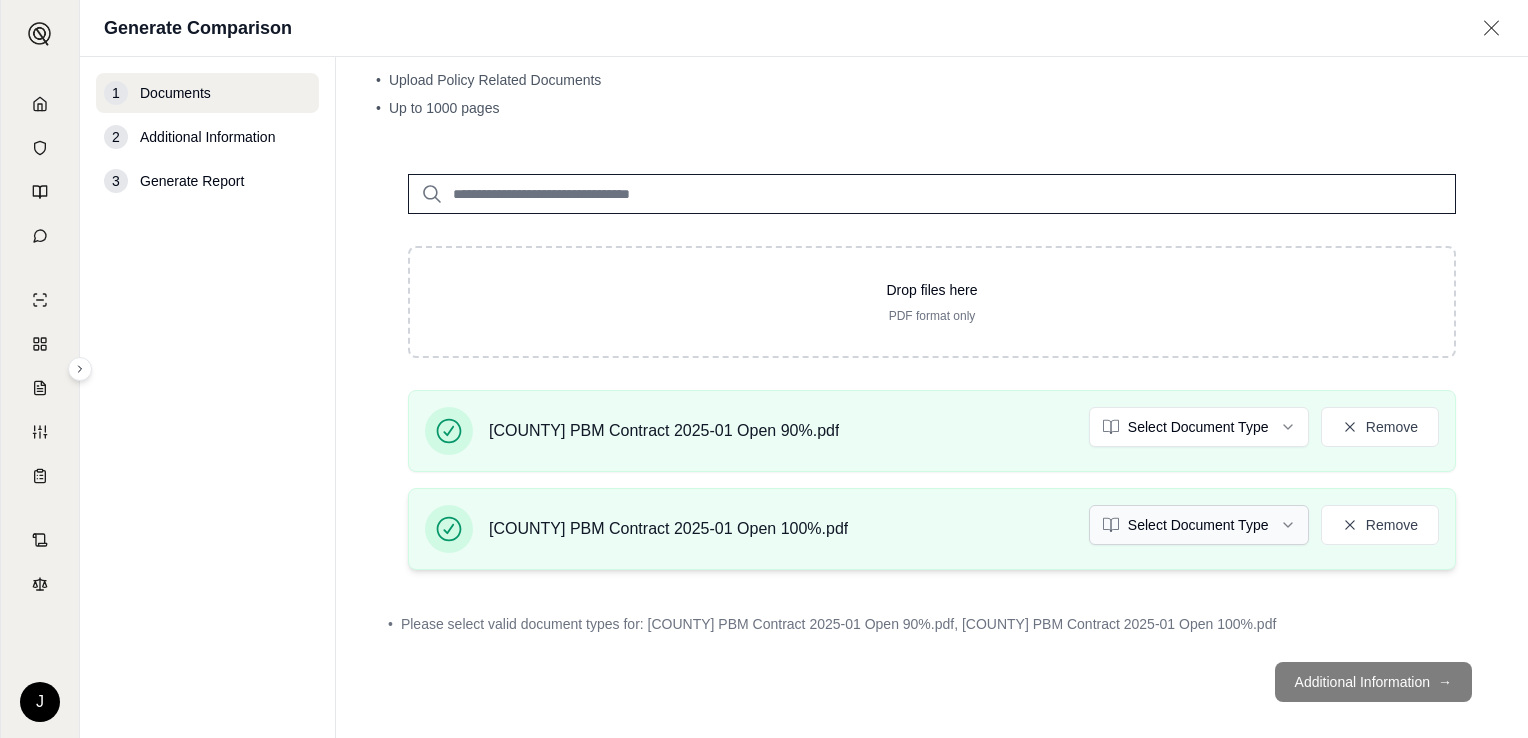 click on "J Generate Comparison 1 Documents 2 Additional Information 3 Generate Report Documents • Upload Policy Related Documents • Up to 1000 pages Drop files here PDF format only [CONTRACT_NAME].pdf Select Document Type Remove [CONTRACT_NAME].pdf Select Document Type Remove • Please select valid document types for: [CONTRACT_NAME].pdf,
[CONTRACT_NAME].pdf Additional Information →" at bounding box center (764, 369) 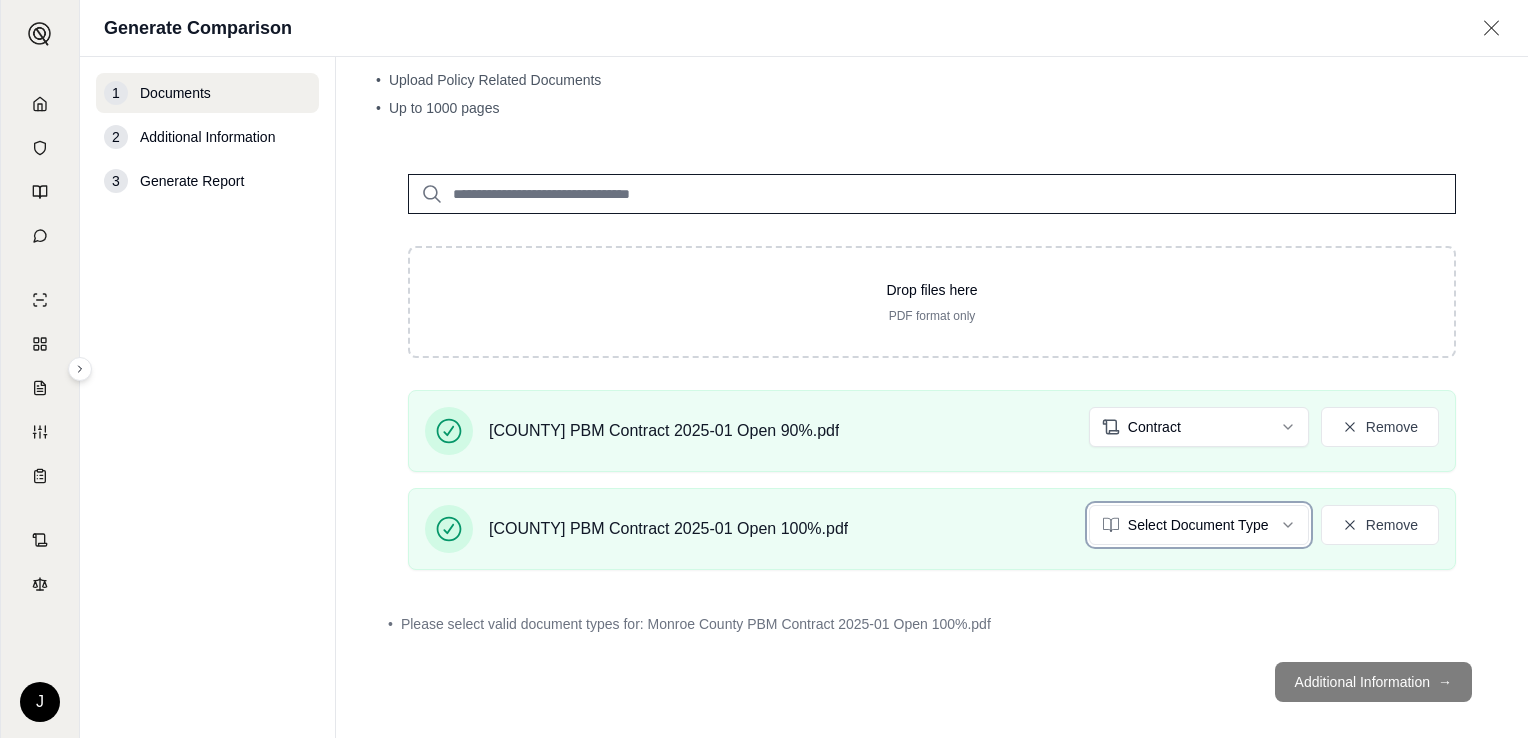 scroll, scrollTop: 25, scrollLeft: 0, axis: vertical 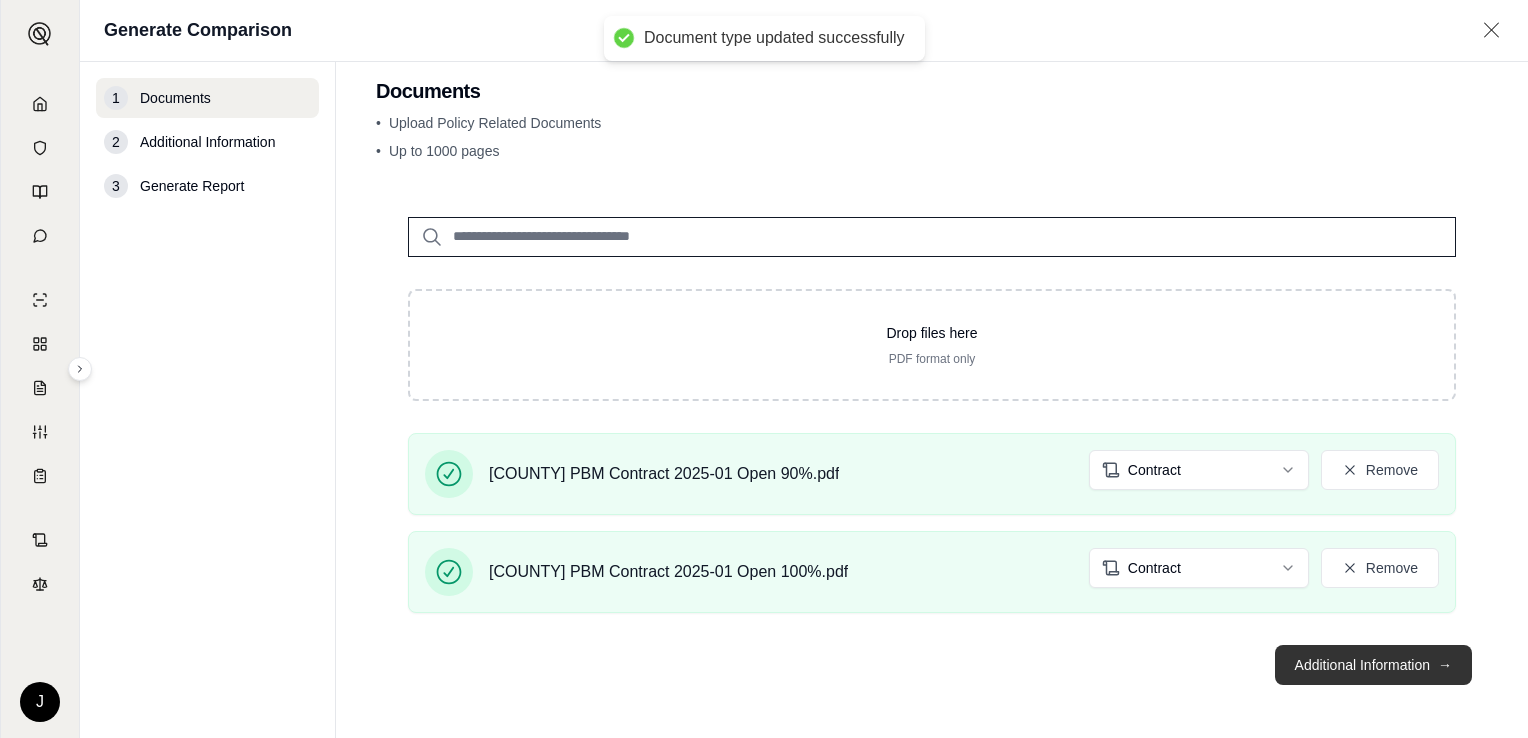 click on "Additional Information →" at bounding box center (1373, 665) 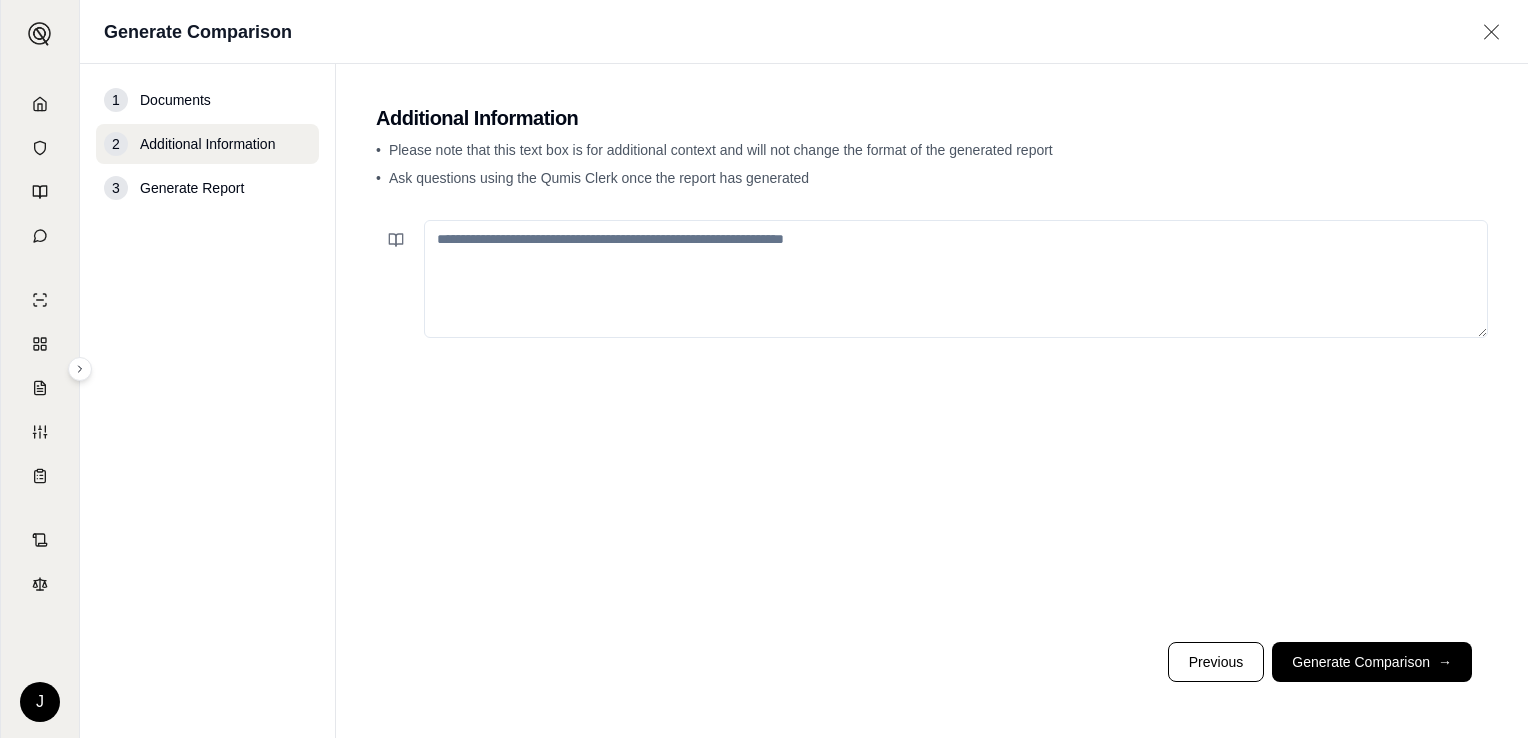 click at bounding box center (956, 279) 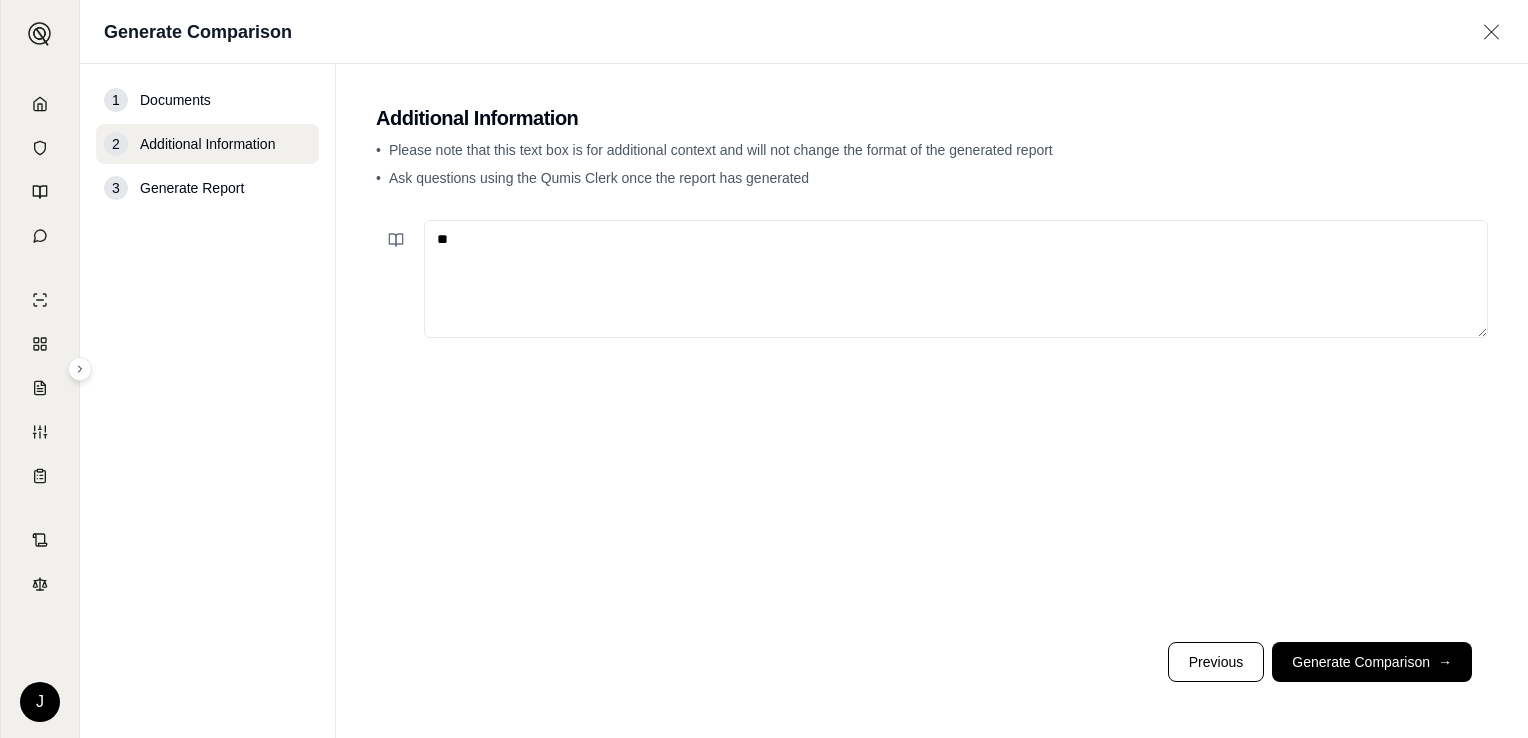 type on "*" 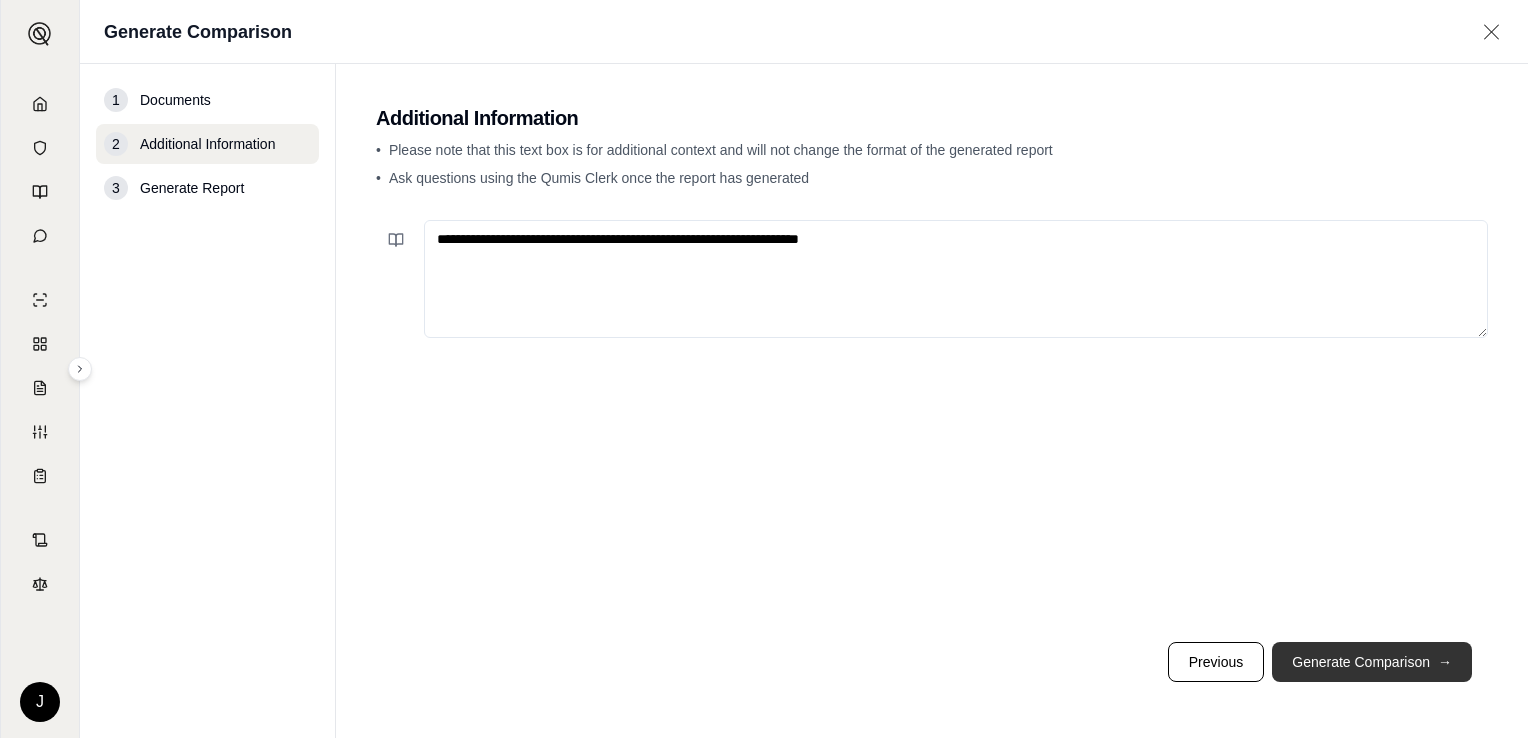 type on "**********" 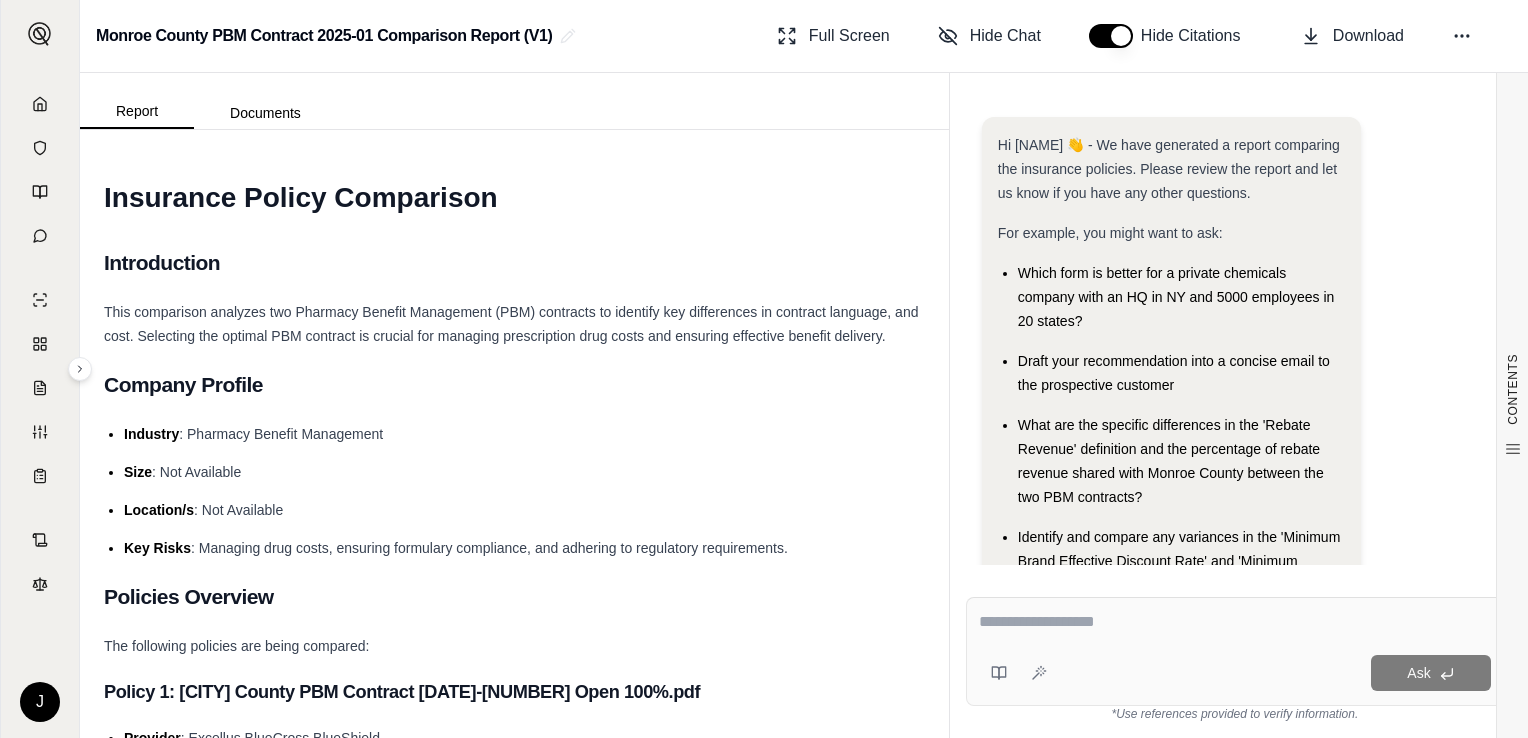 scroll, scrollTop: 118, scrollLeft: 0, axis: vertical 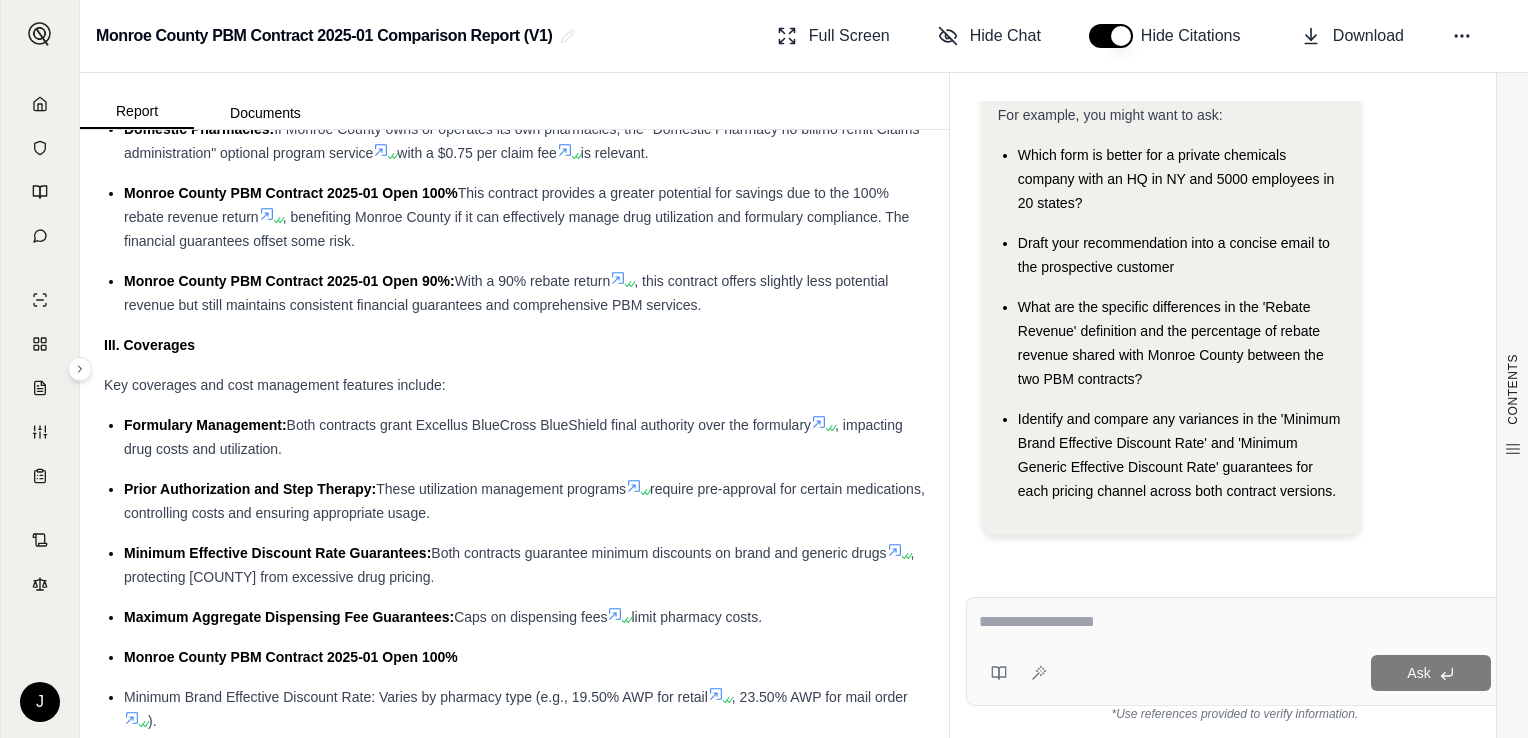 click on "No Match 2" at bounding box center [660, 2100] 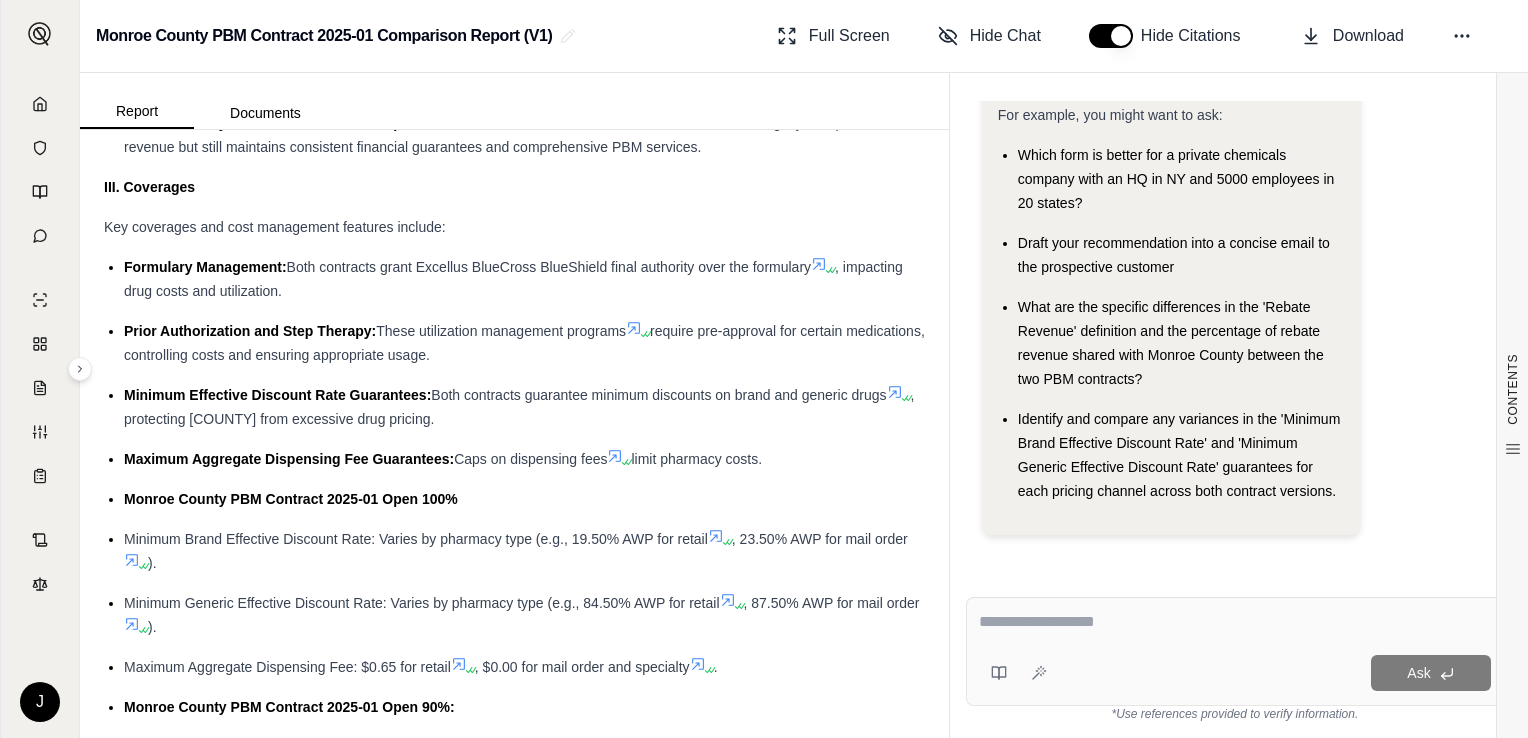 scroll, scrollTop: 3331, scrollLeft: 0, axis: vertical 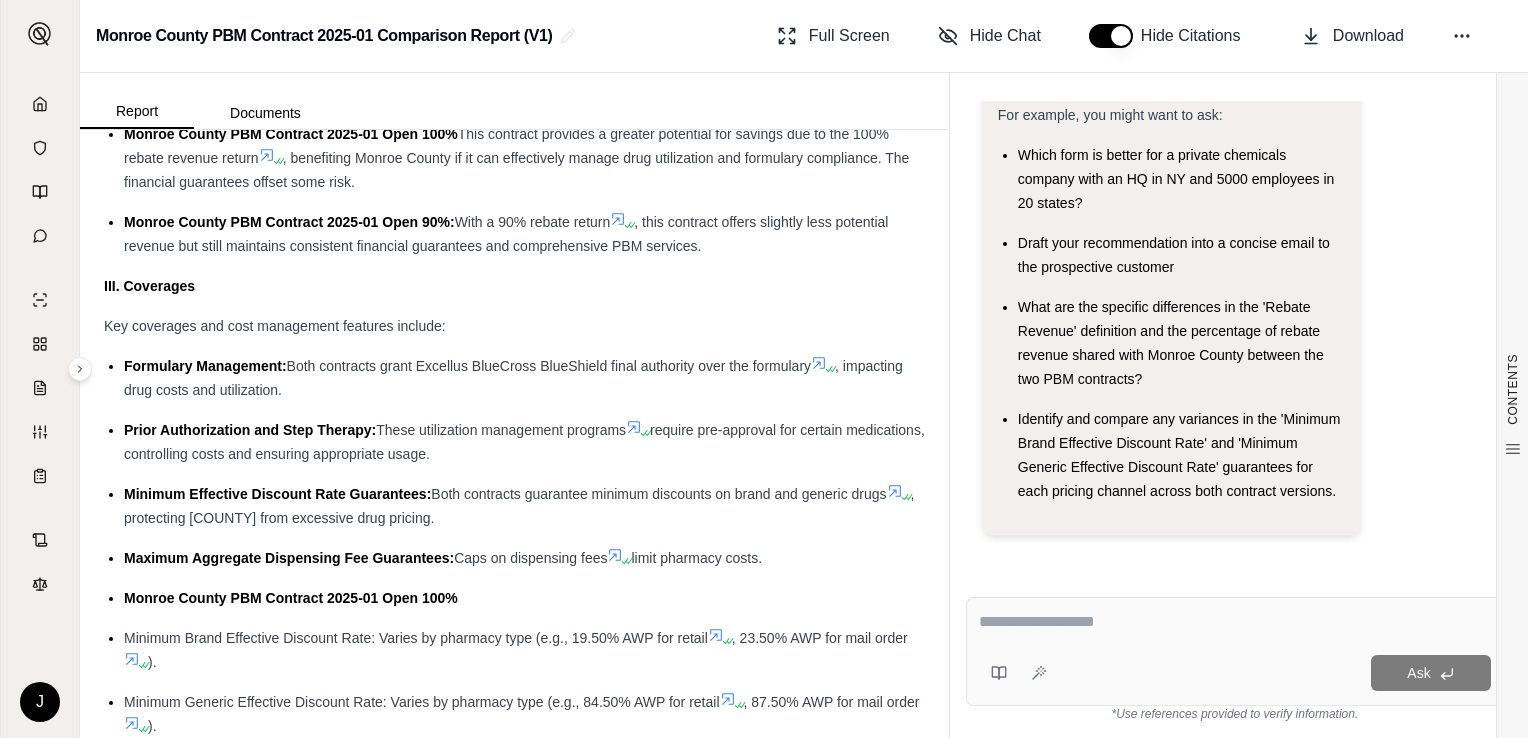 click on "Partial Match" at bounding box center (507, 2023) 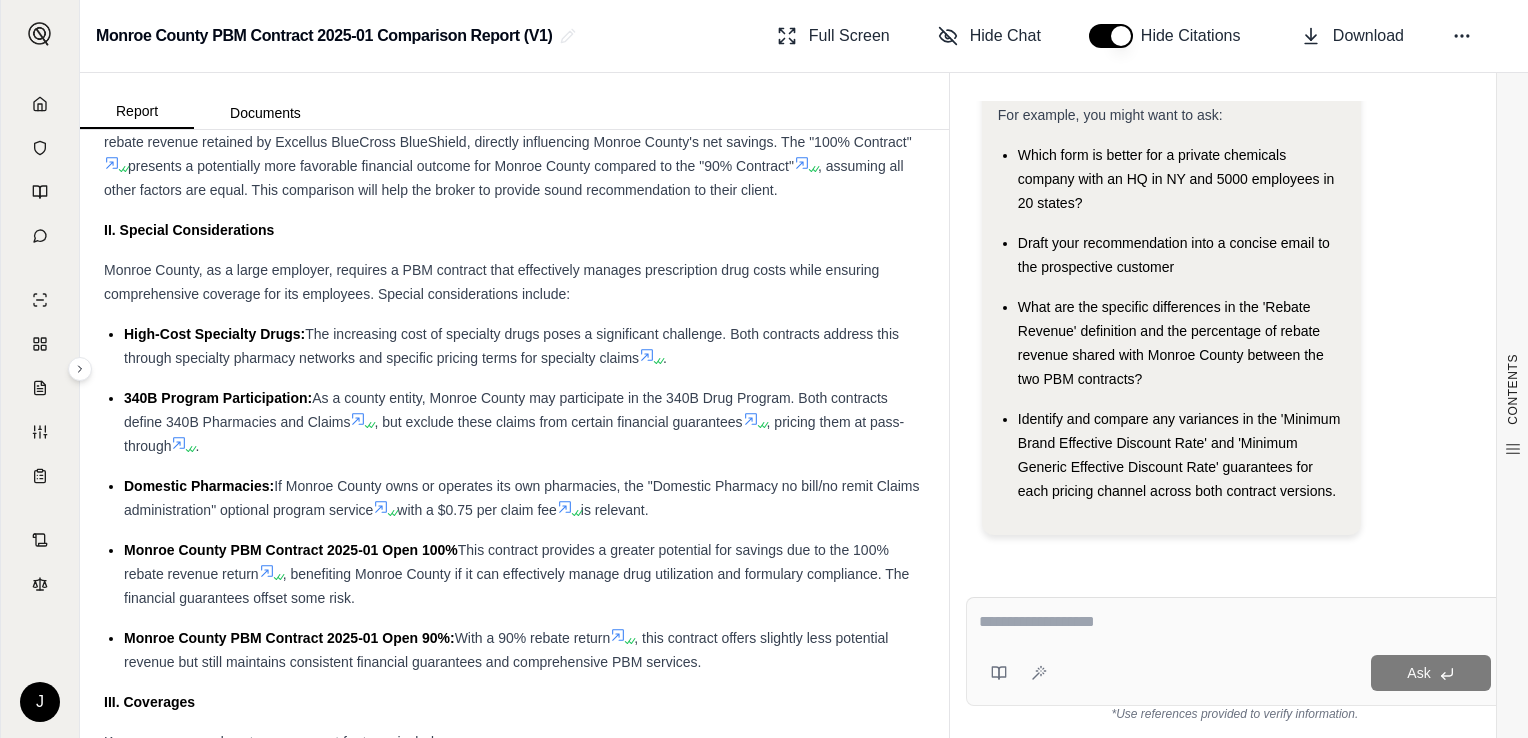 scroll, scrollTop: 2914, scrollLeft: 0, axis: vertical 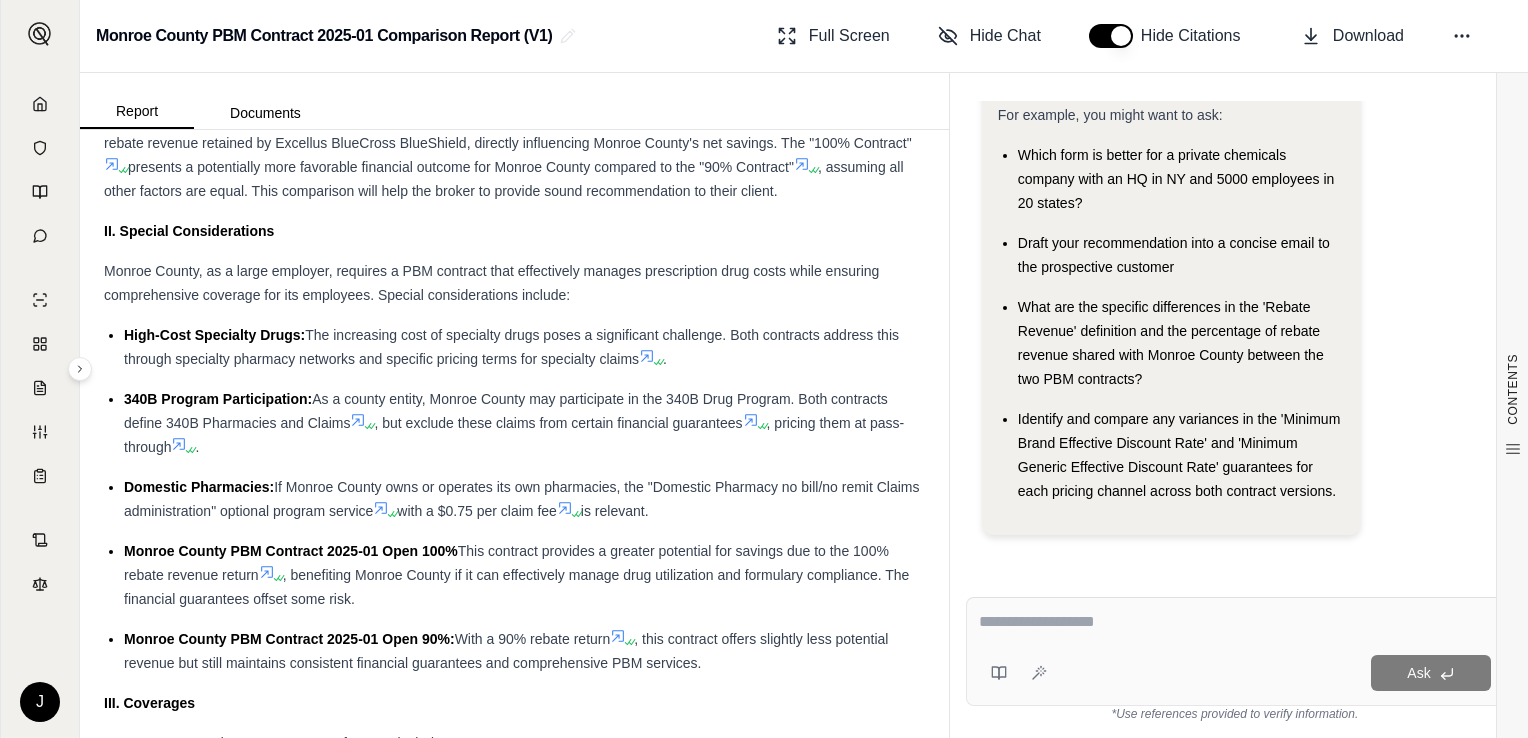 click on "Financial Guarantees  The AWP for each Claim shall be the AWP as of the date Dispensed by the pharmacy. Except as noted below, Brand and Generic Drug classifications shall be as set forth in in Section I (Definitions)." at bounding box center [524, 2069] 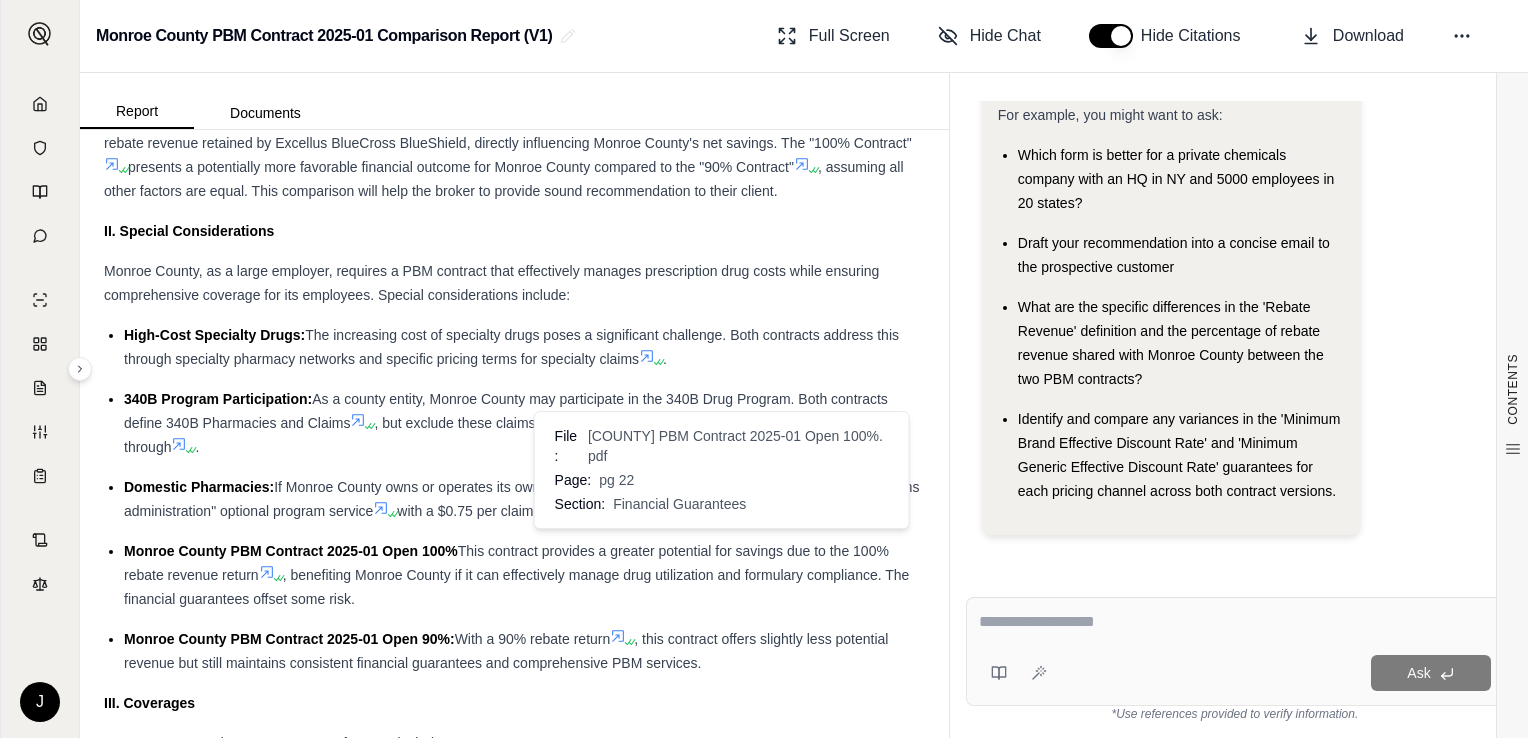 click 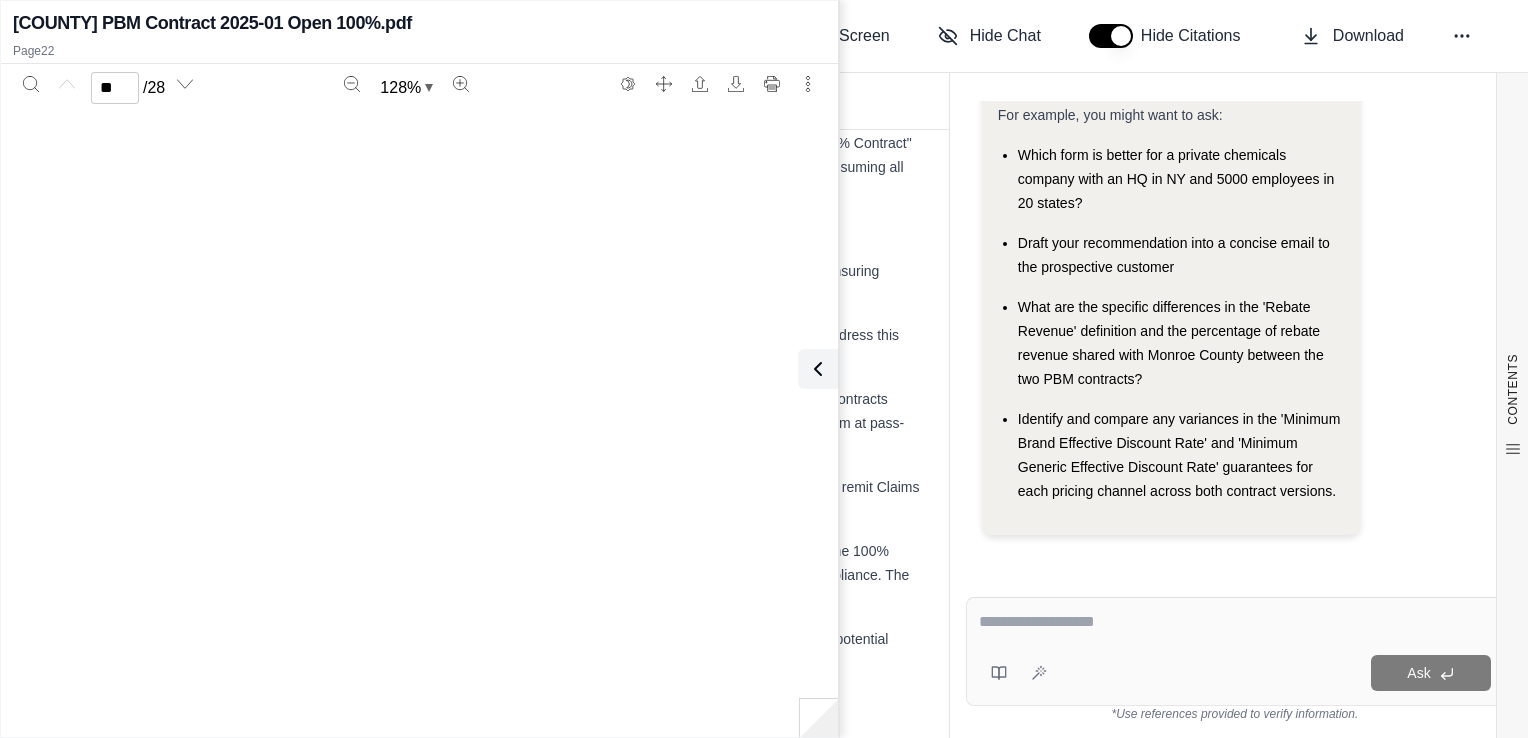 type on "**" 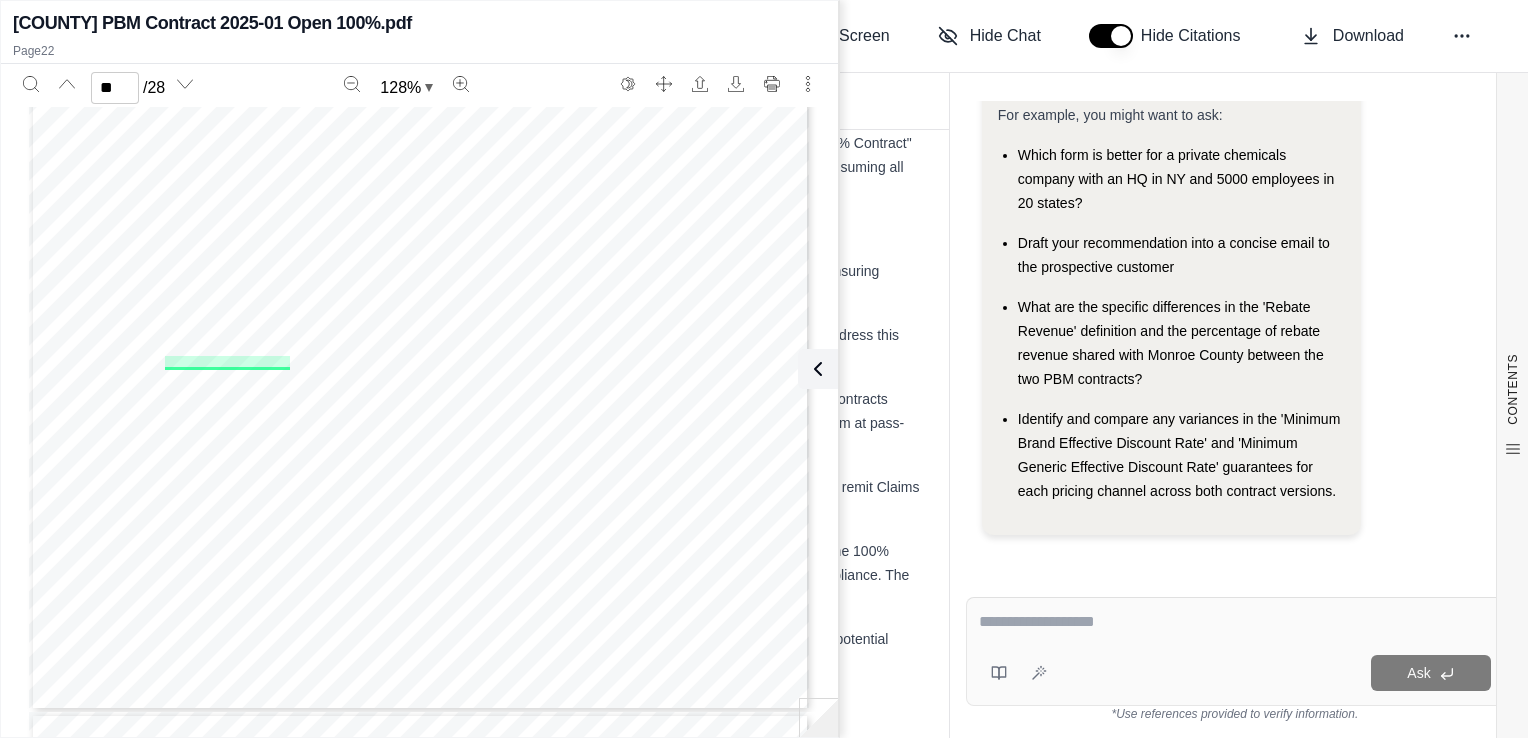 scroll, scrollTop: 21664, scrollLeft: 0, axis: vertical 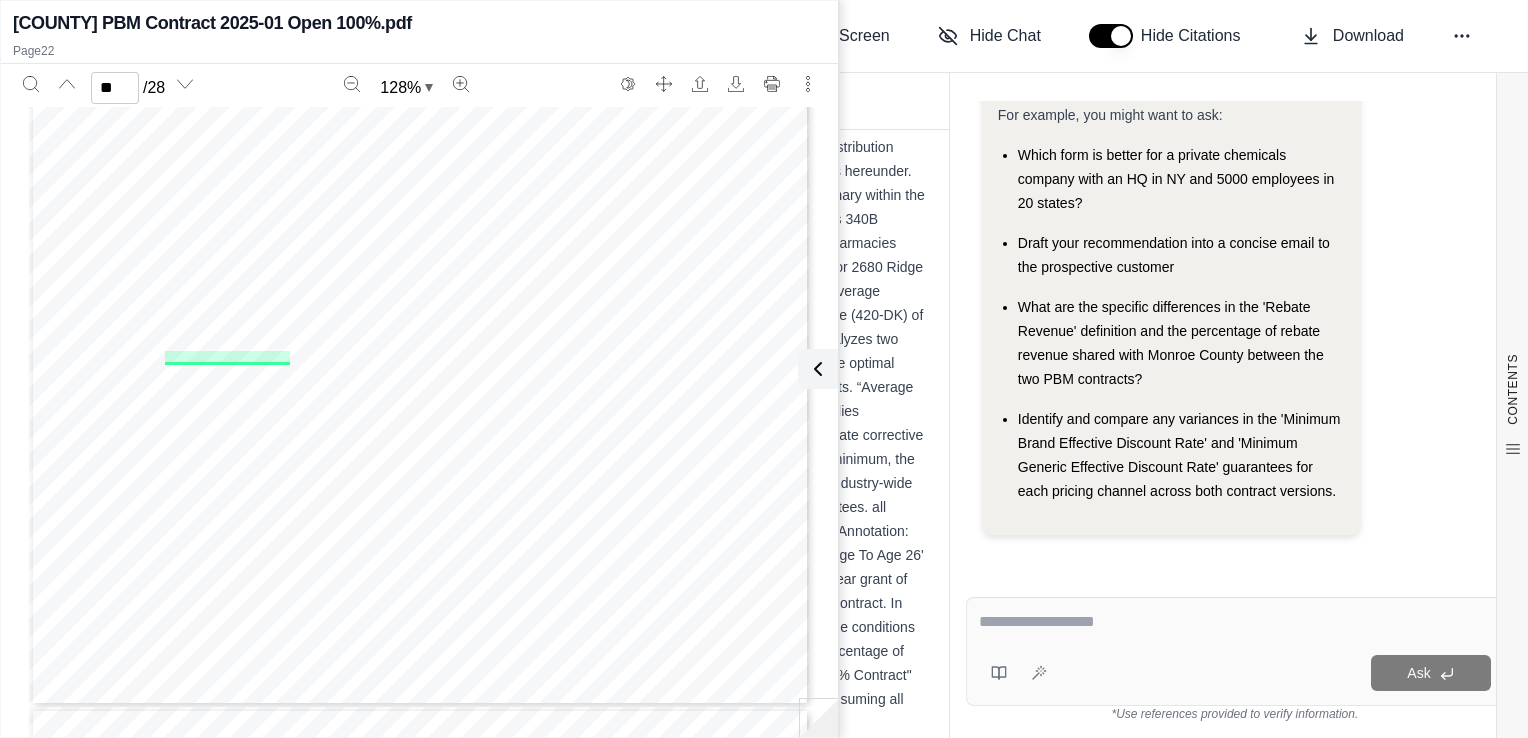 click on "Hi Jordan 👋  - We have generated a report comparing the insurance policies. Please review the report and let us know if you have any other questions.
For example, you might want to ask:
Which form is better for a private chemicals company with an HQ in [STATE] and 5000 employees in 20 states?
Draft your recommendation into a concise email to the prospective customer
What are the specific differences in the 'Rebate Revenue' definition and the percentage of rebate revenue shared with Monroe County between the two PBM contracts?
Identify and compare any variances in the 'Minimum Brand Effective Discount Rate' and 'Minimum Generic Effective Discount Rate' guarantees for each pricing channel across both contract versions." at bounding box center (1235, 333) 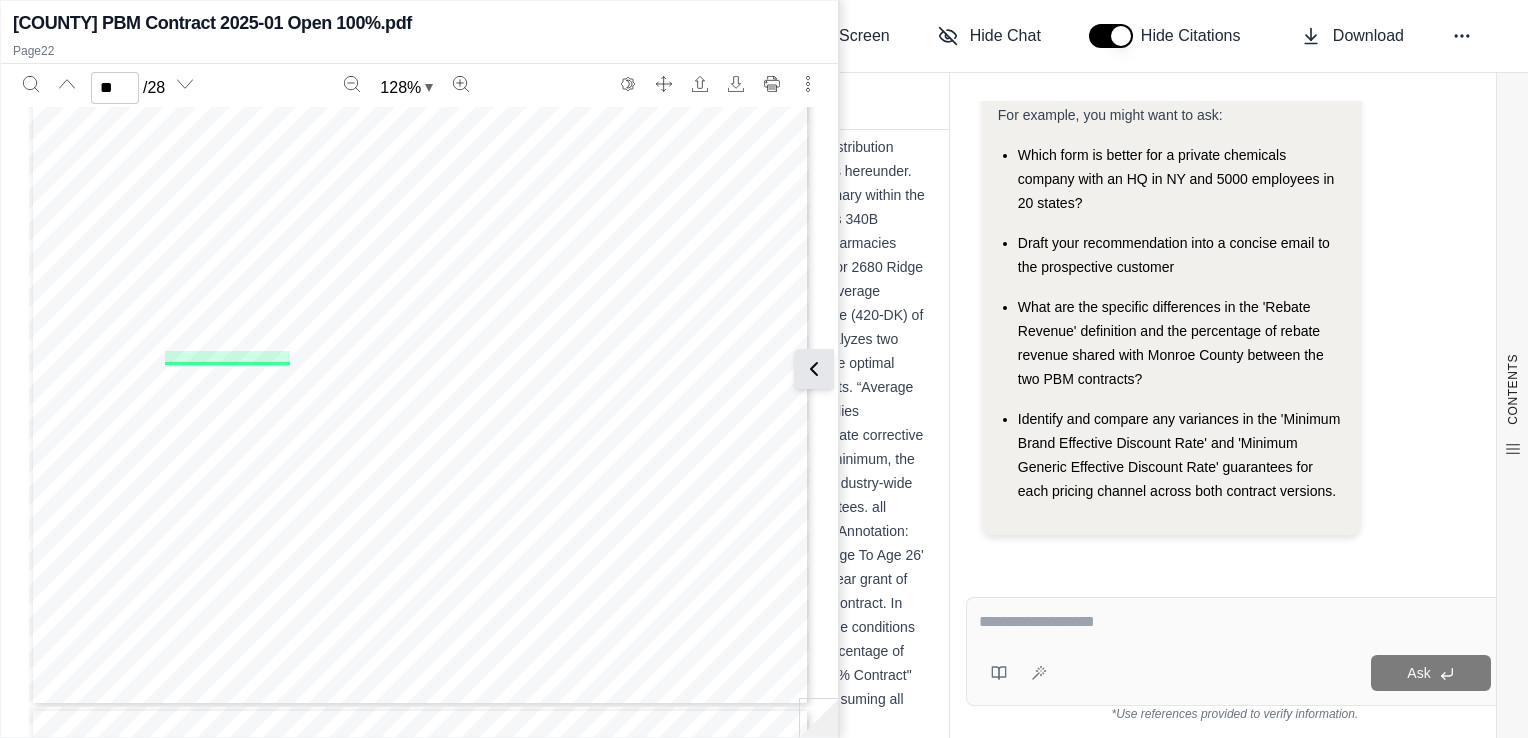 click 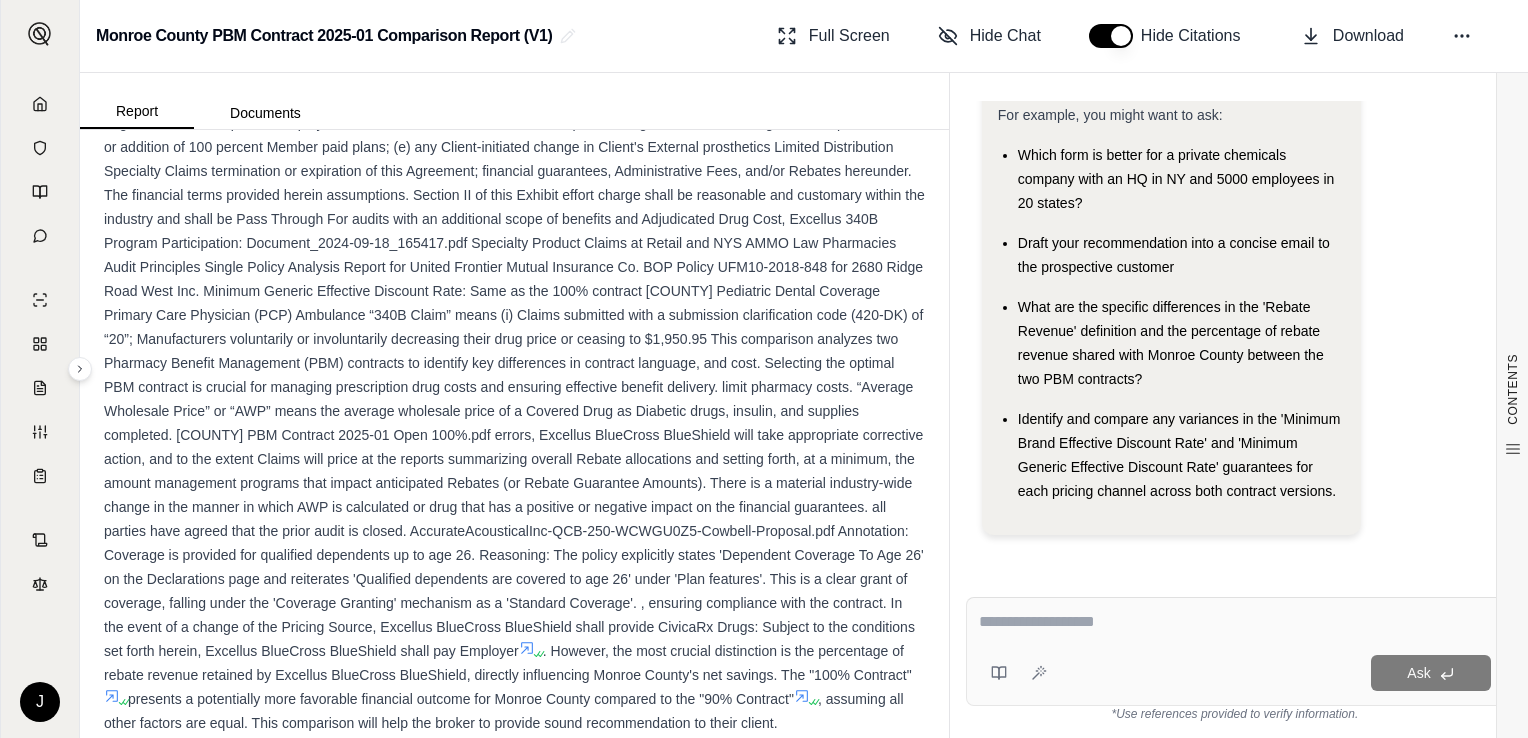 scroll, scrollTop: 2190, scrollLeft: 0, axis: vertical 